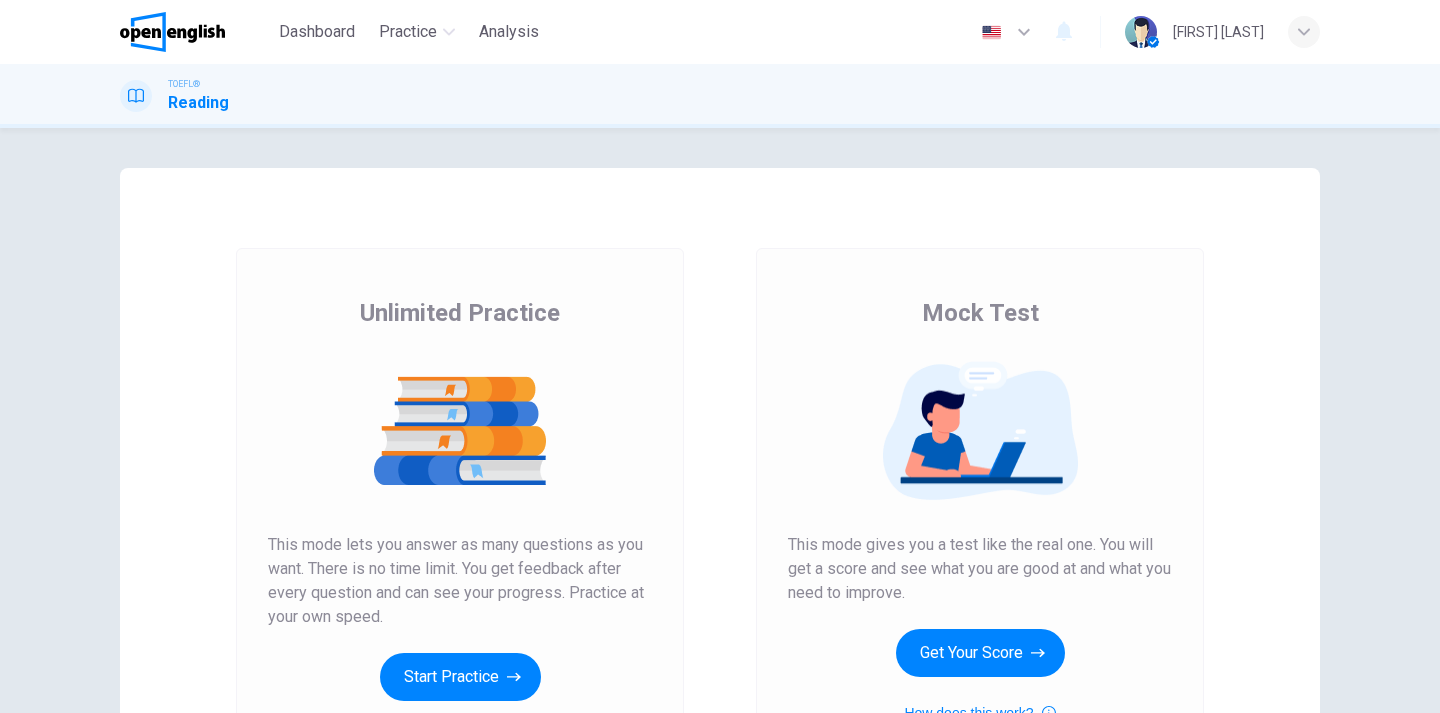 scroll, scrollTop: 0, scrollLeft: 0, axis: both 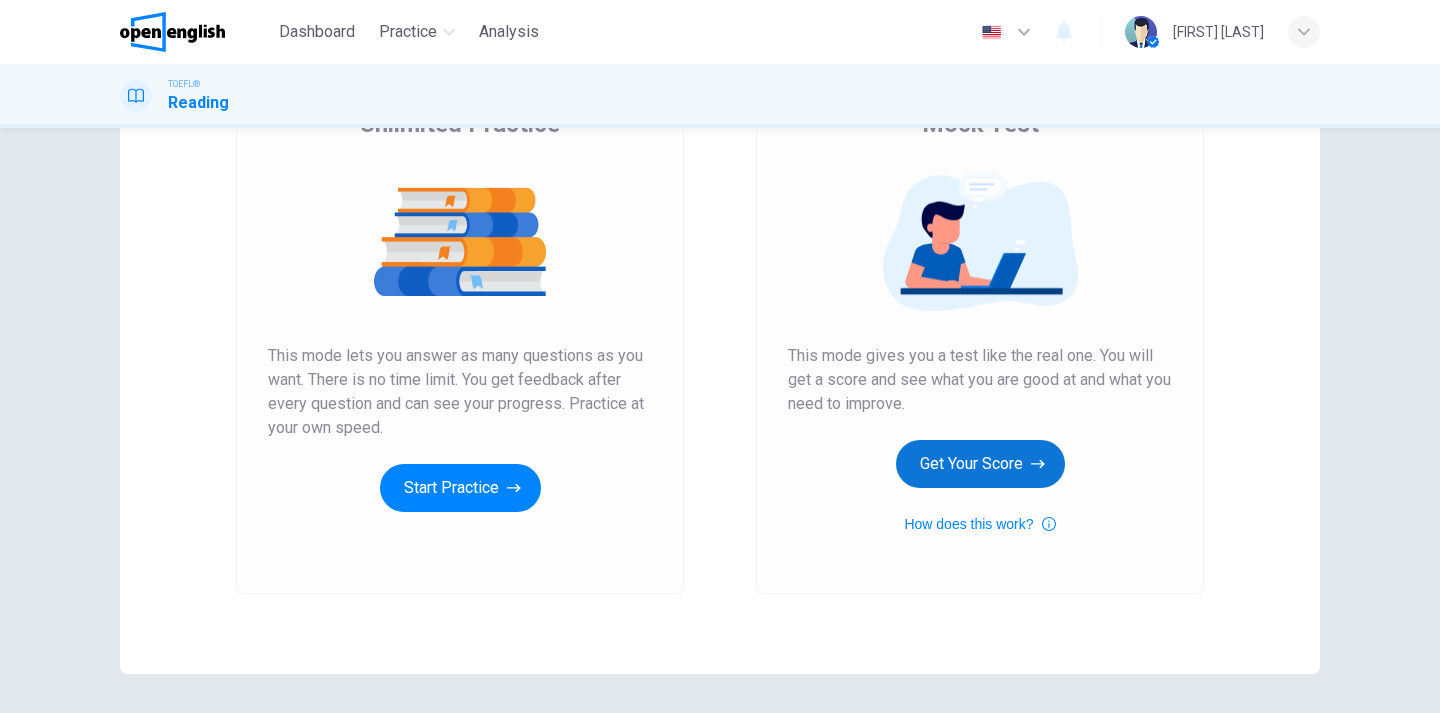 click on "Get Your Score" at bounding box center [460, 488] 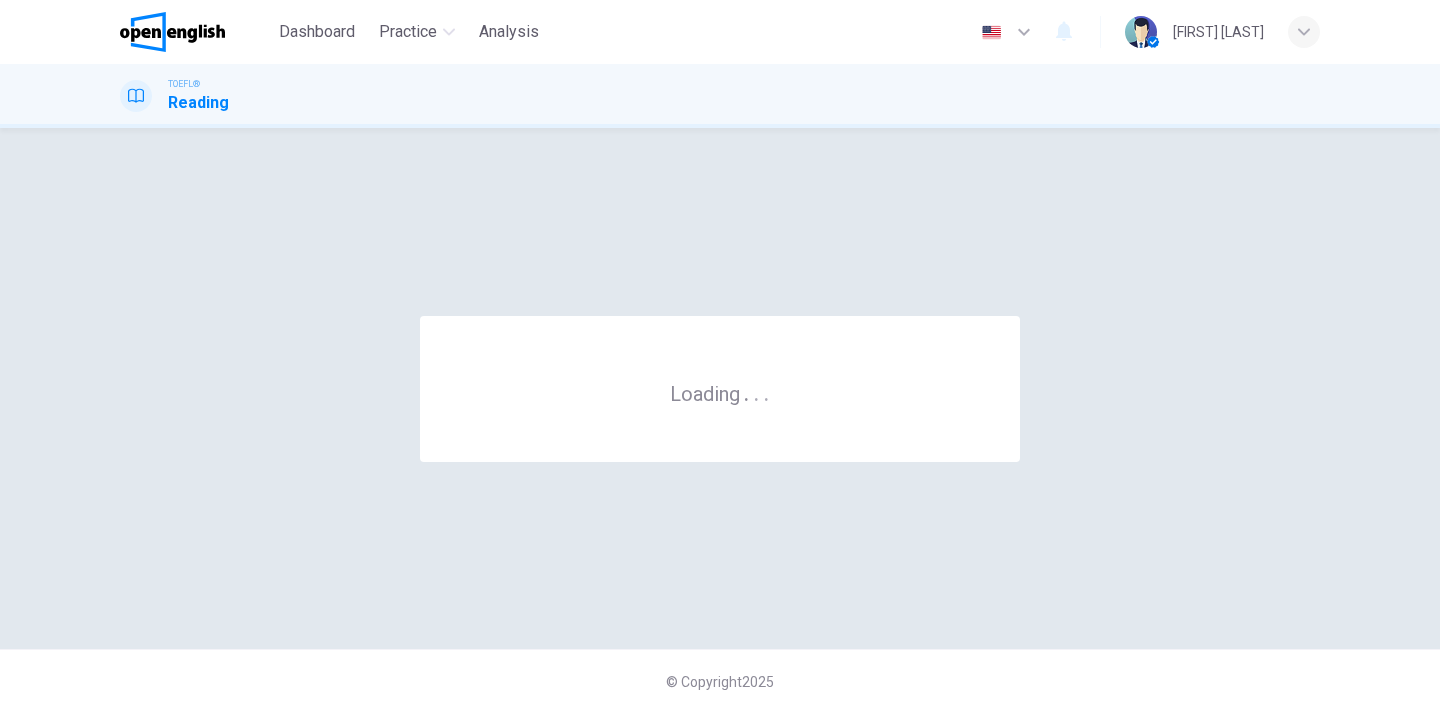 scroll, scrollTop: 0, scrollLeft: 0, axis: both 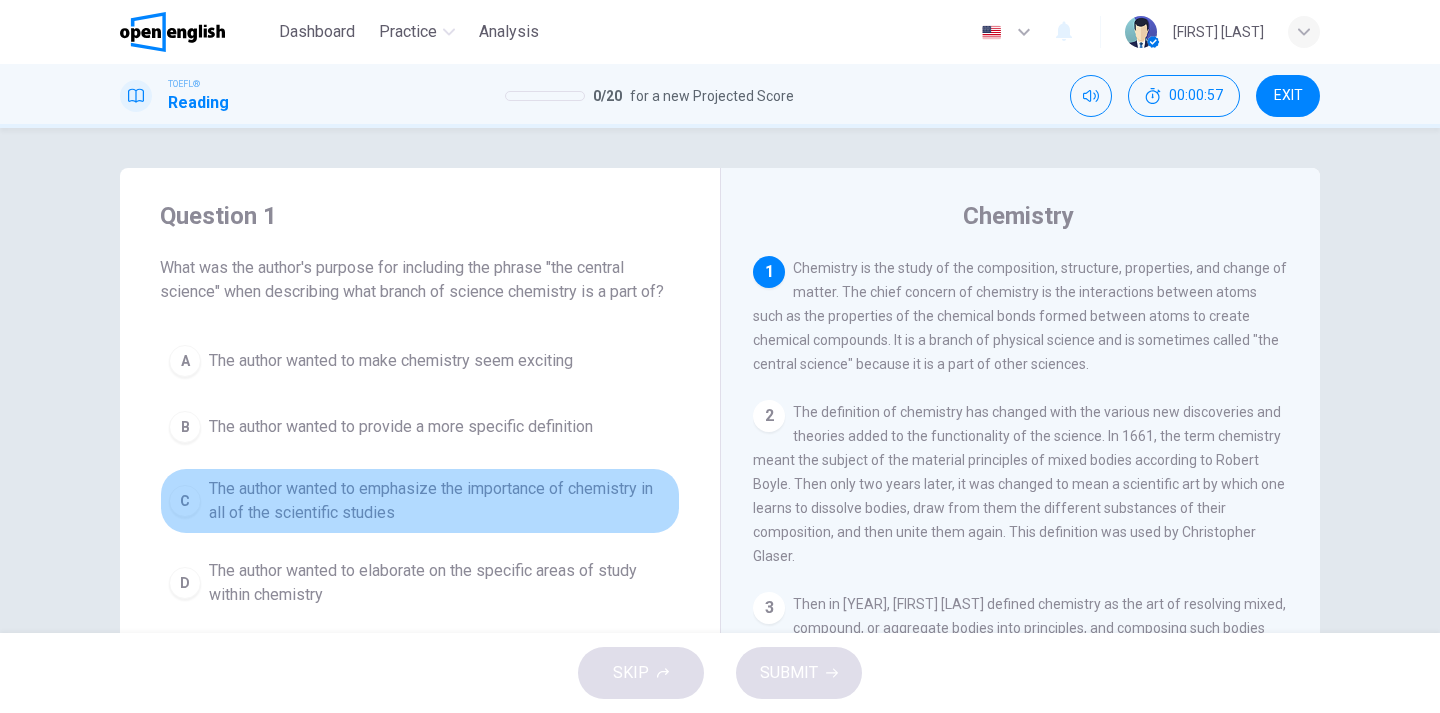 click on "The author wanted to emphasize the importance of chemistry in all of the scientific studies" at bounding box center (391, 361) 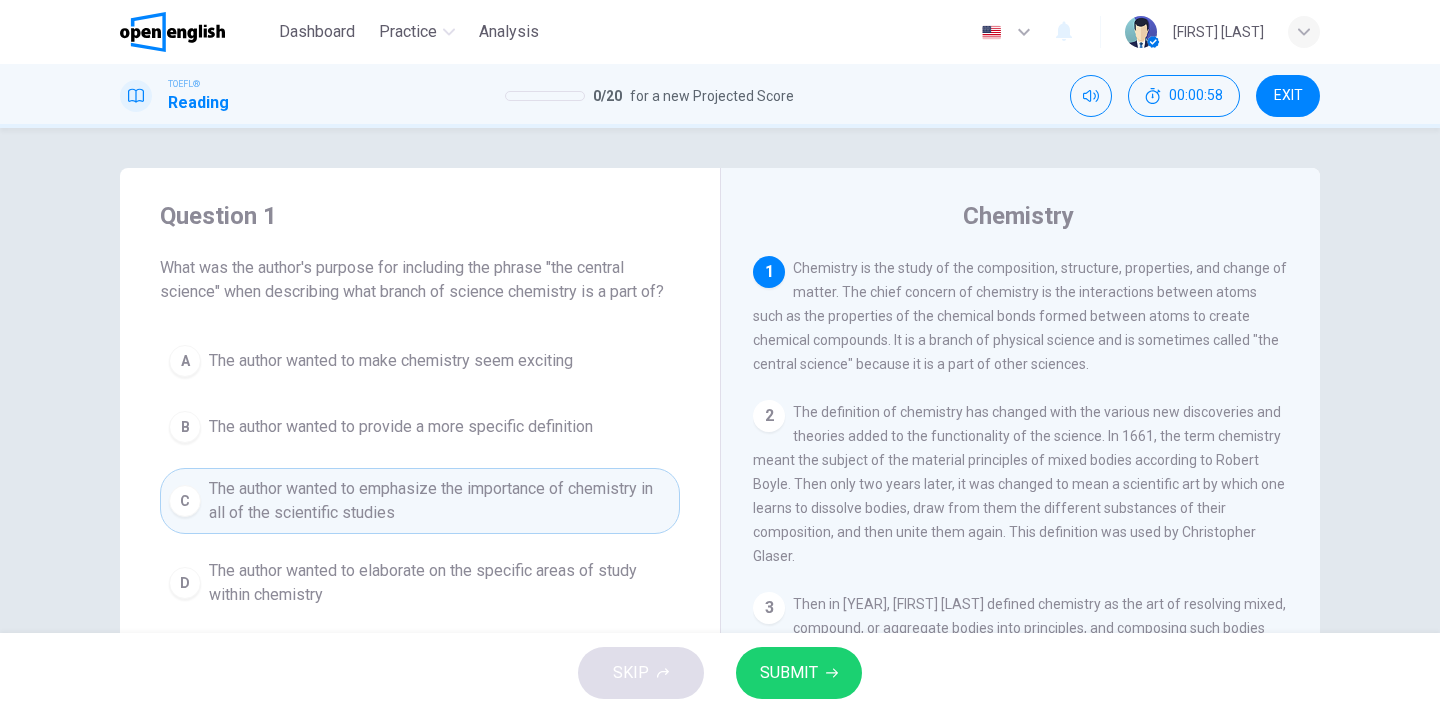 click on "SUBMIT" at bounding box center [799, 673] 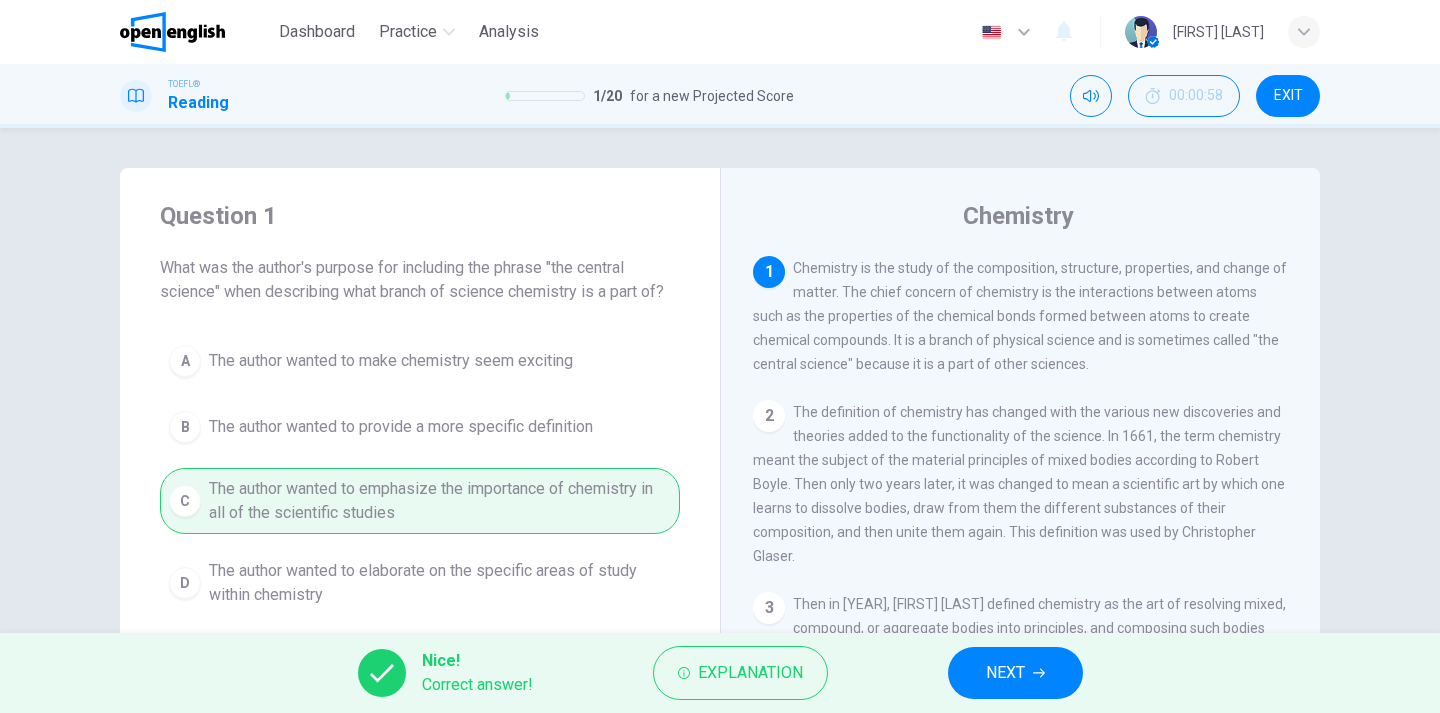 click on "NEXT" at bounding box center [1005, 673] 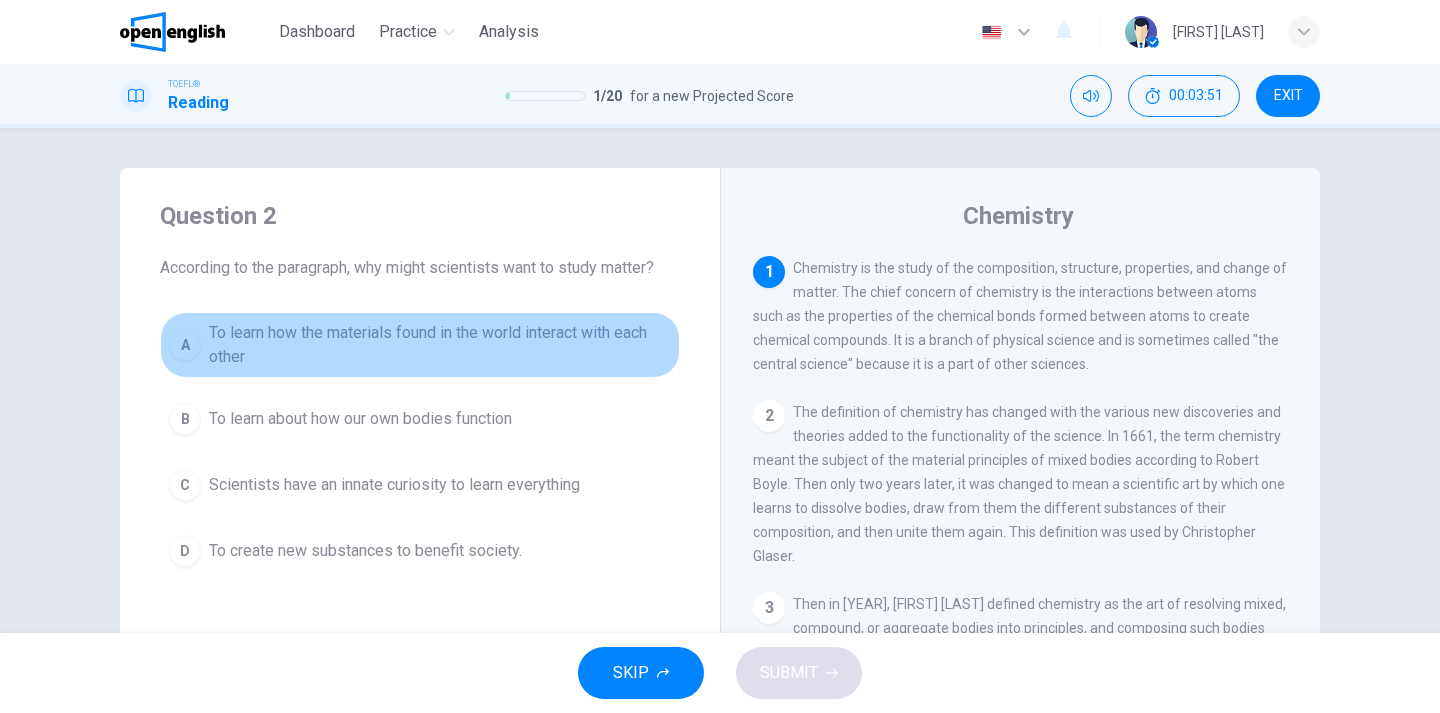 click on "To learn how the materials found in the world interact with each other" at bounding box center (440, 345) 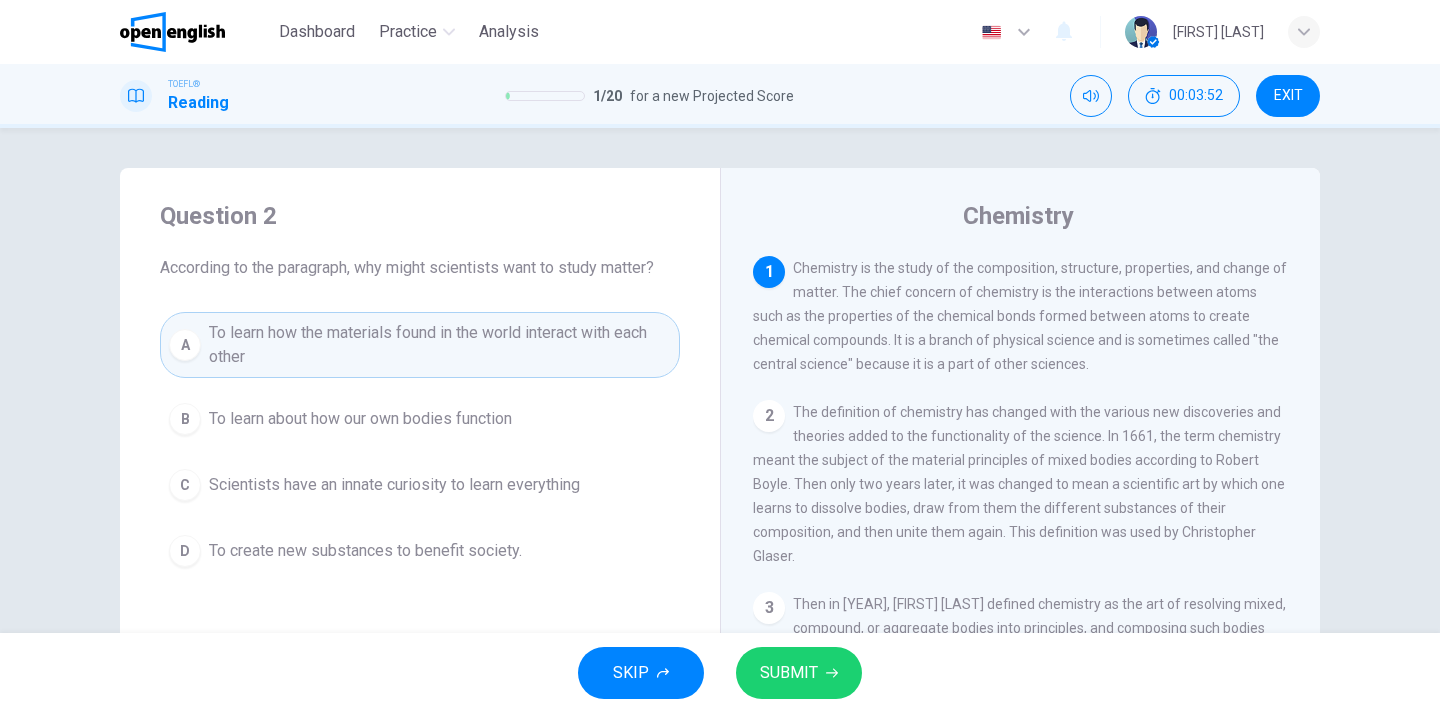 click on "SUBMIT" at bounding box center (789, 673) 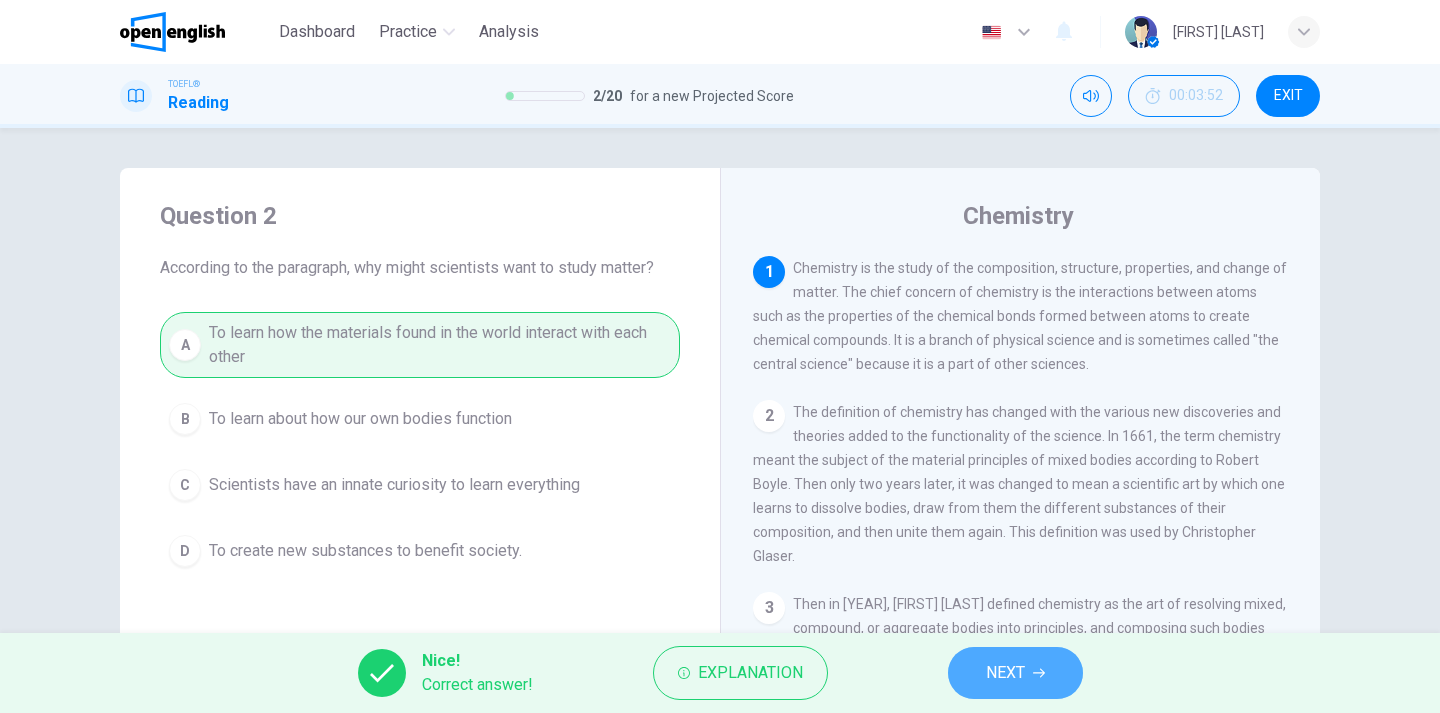 click on "NEXT" at bounding box center [1015, 673] 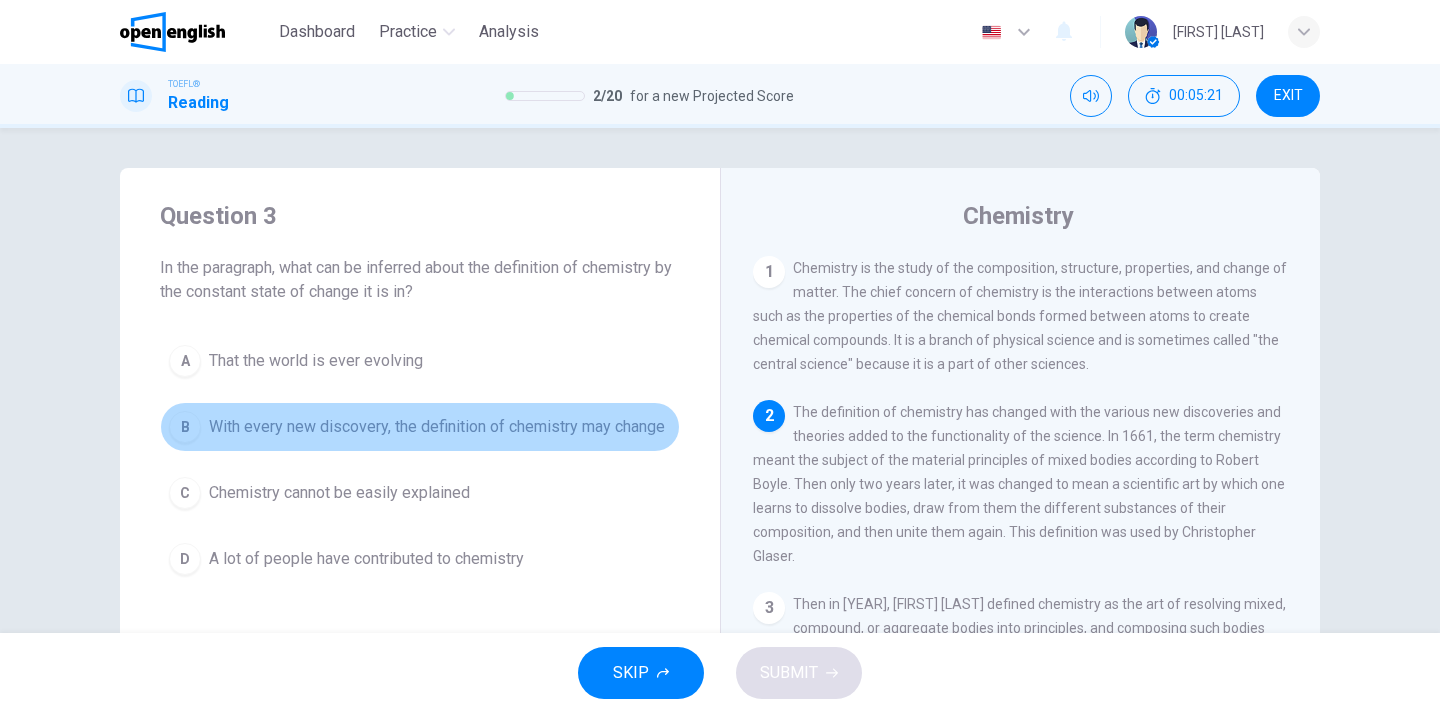 click on "With every new discovery, the definition of chemistry may change" at bounding box center (316, 361) 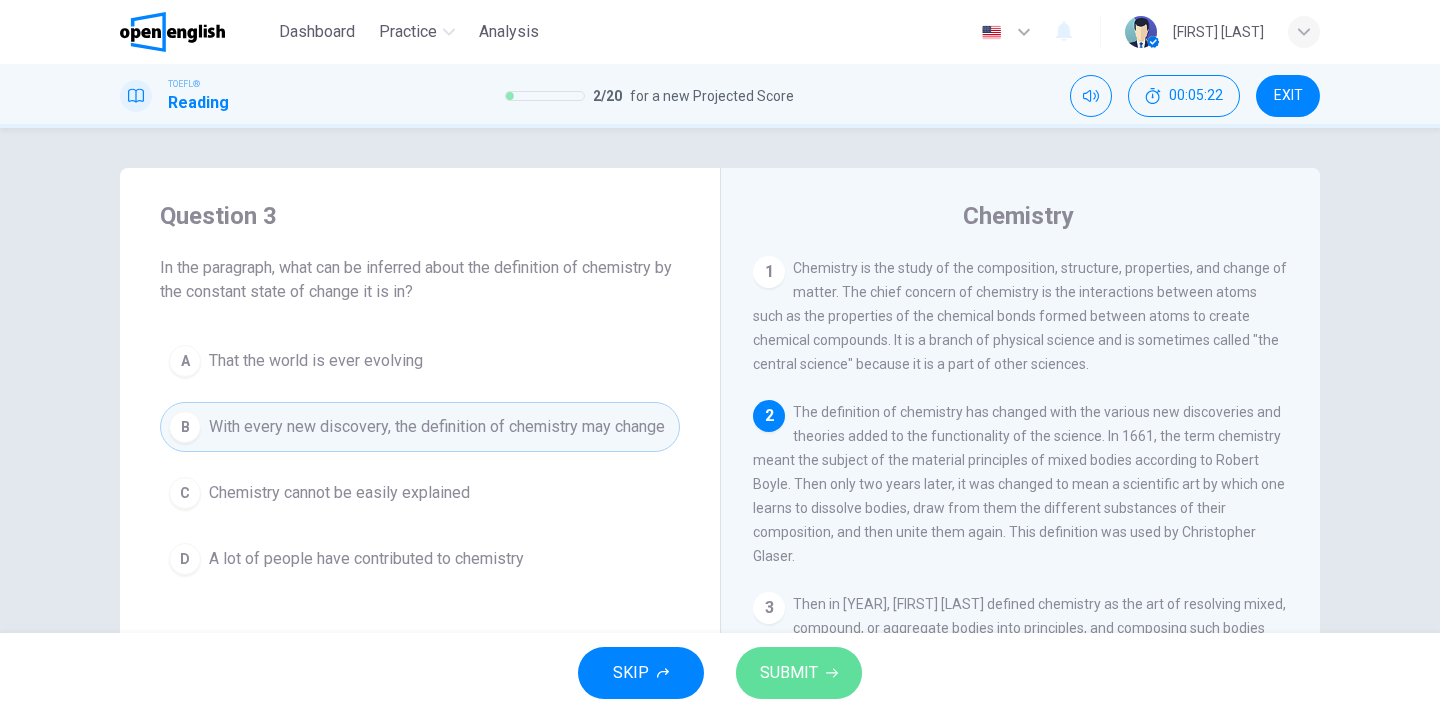 click on "SUBMIT" at bounding box center [789, 673] 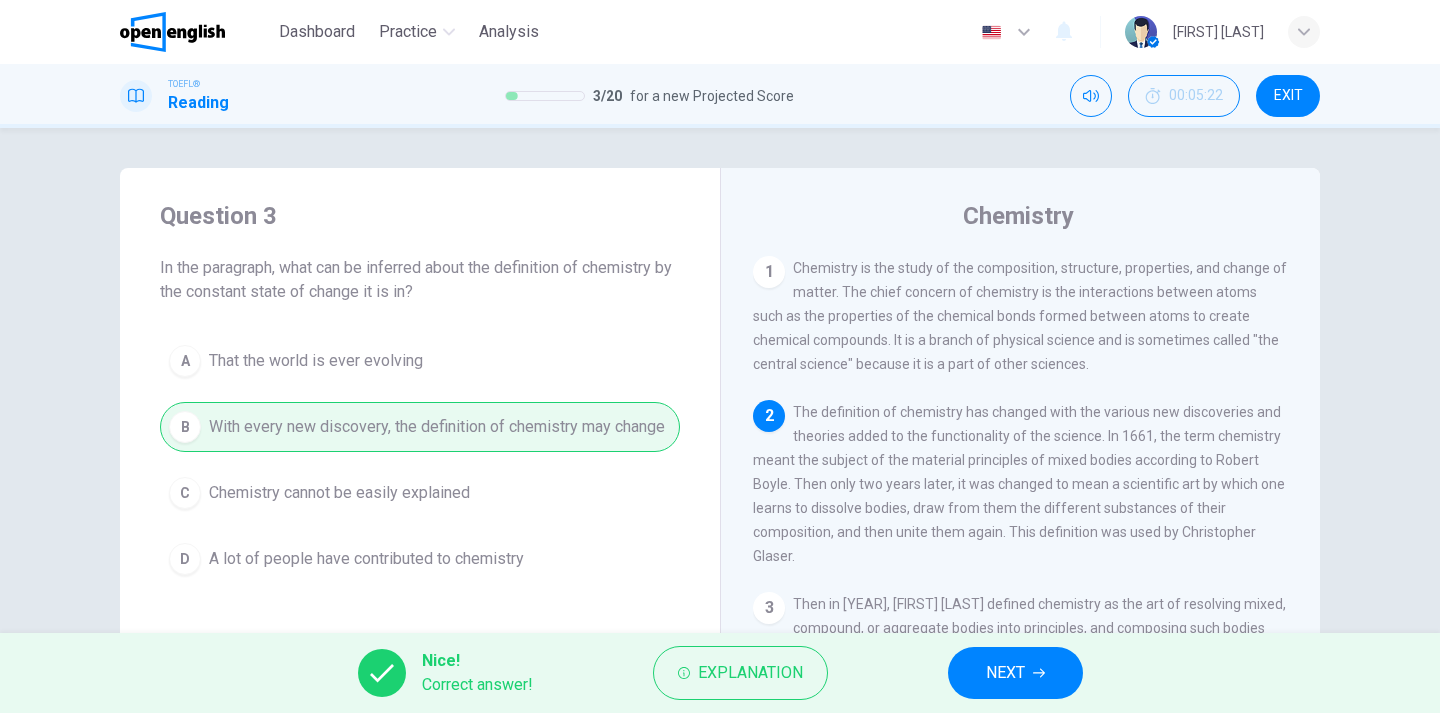 click on "NEXT" at bounding box center (1005, 673) 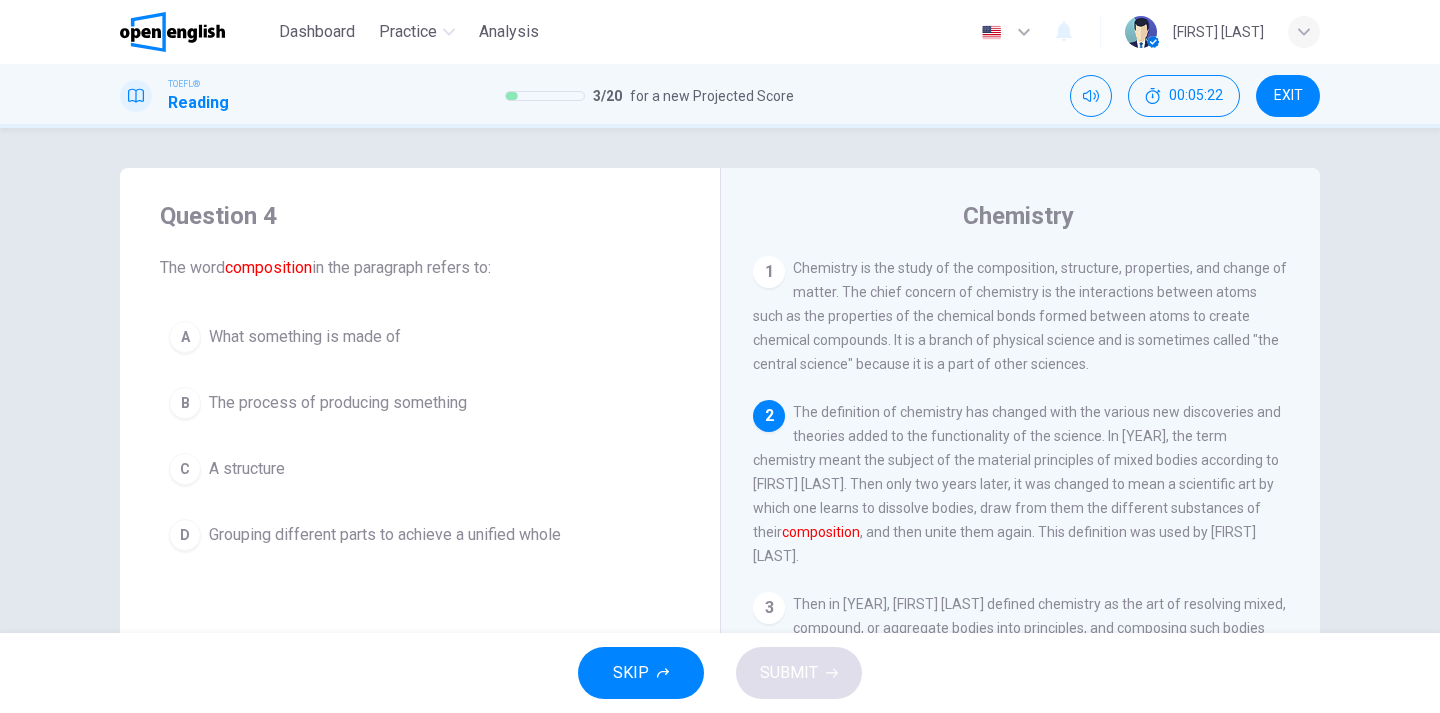 scroll, scrollTop: 144, scrollLeft: 0, axis: vertical 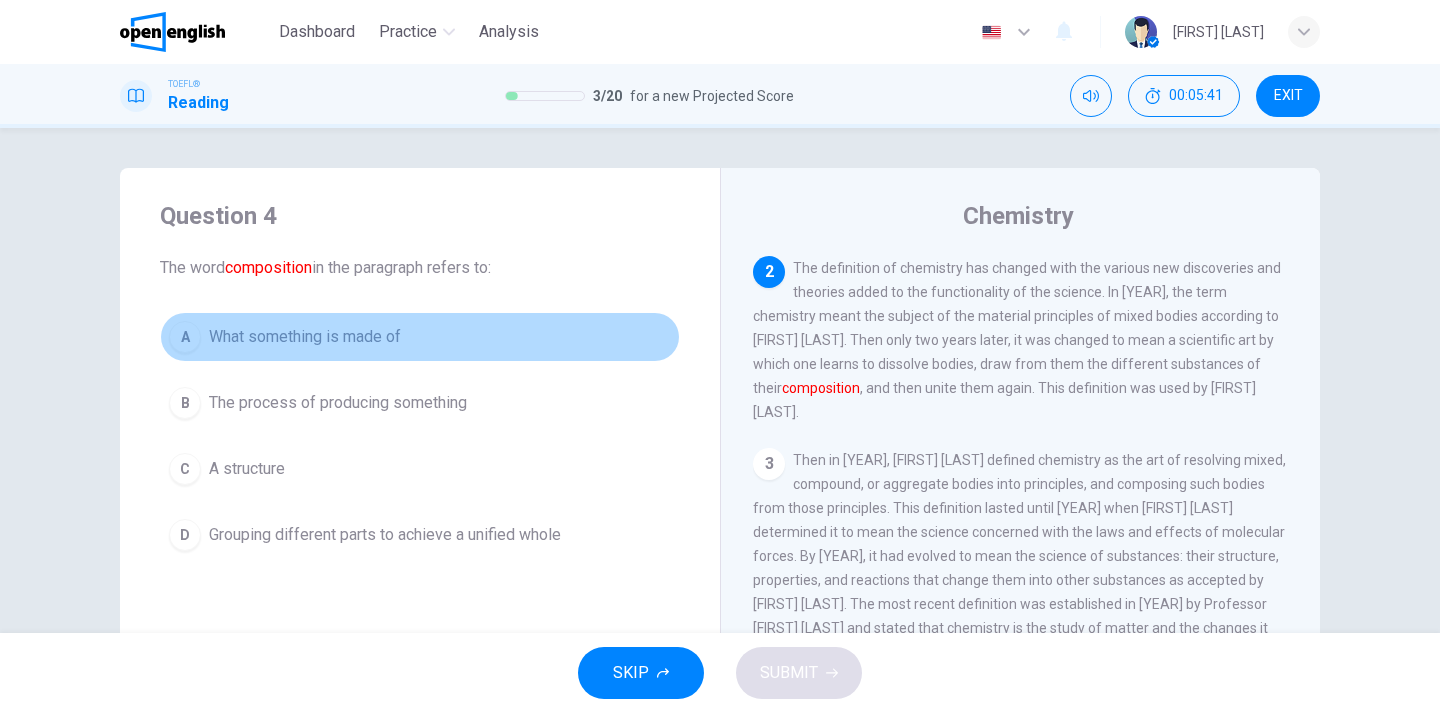 click on "What something is made of" at bounding box center [305, 337] 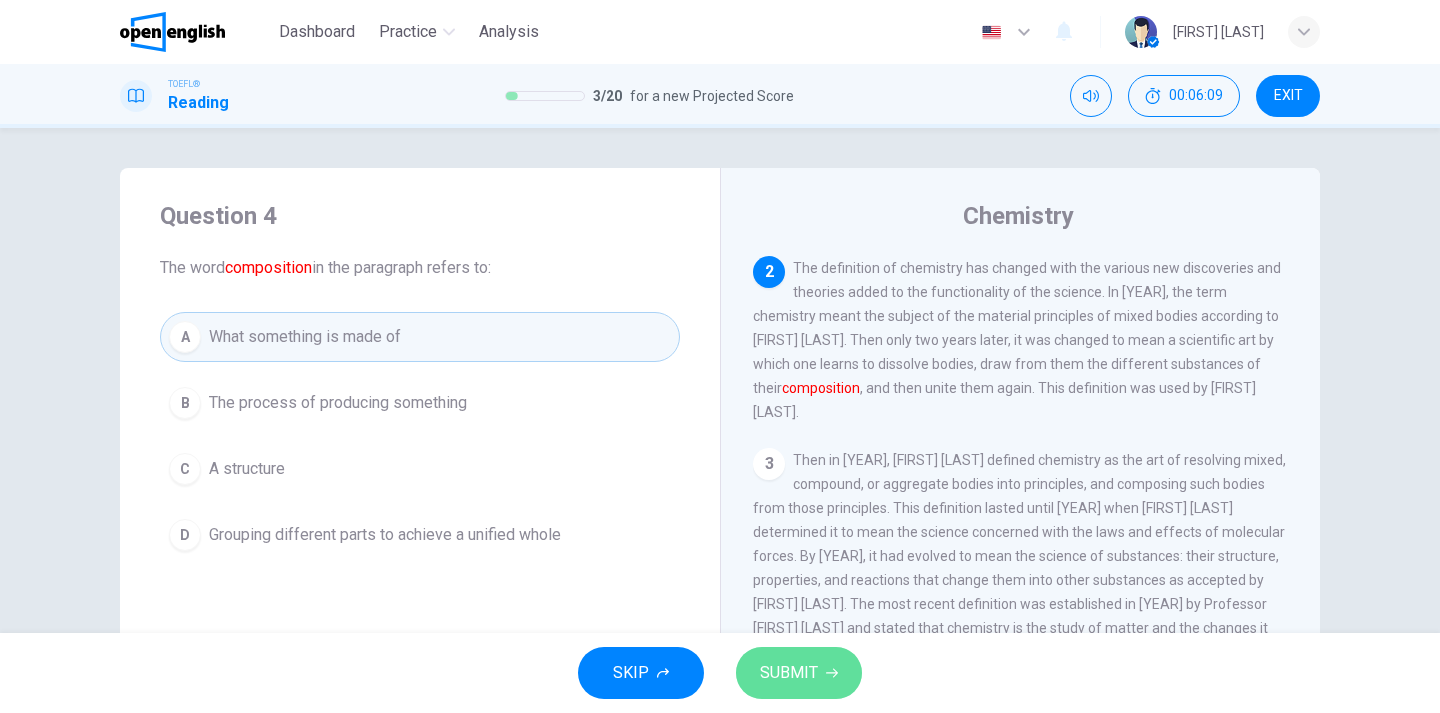 click on "SUBMIT" at bounding box center (789, 673) 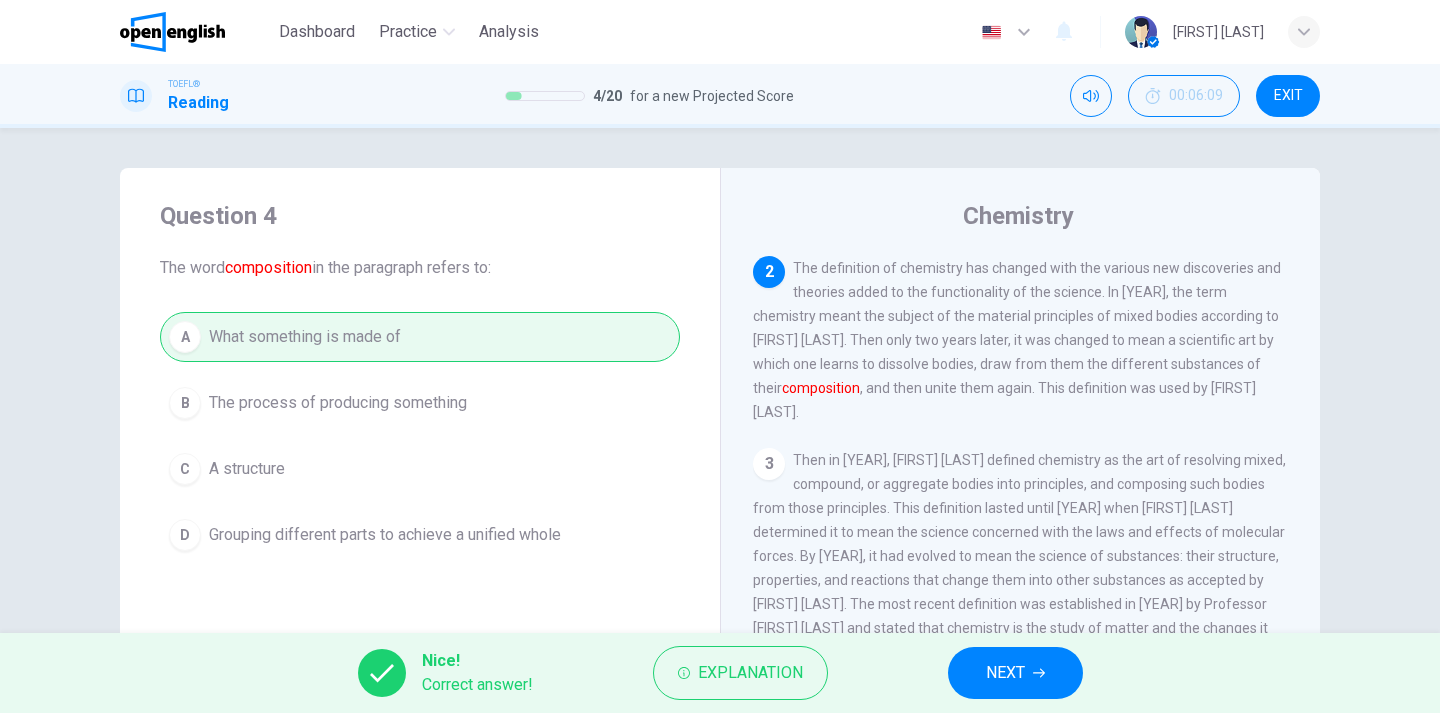 click on "NEXT" at bounding box center (1005, 673) 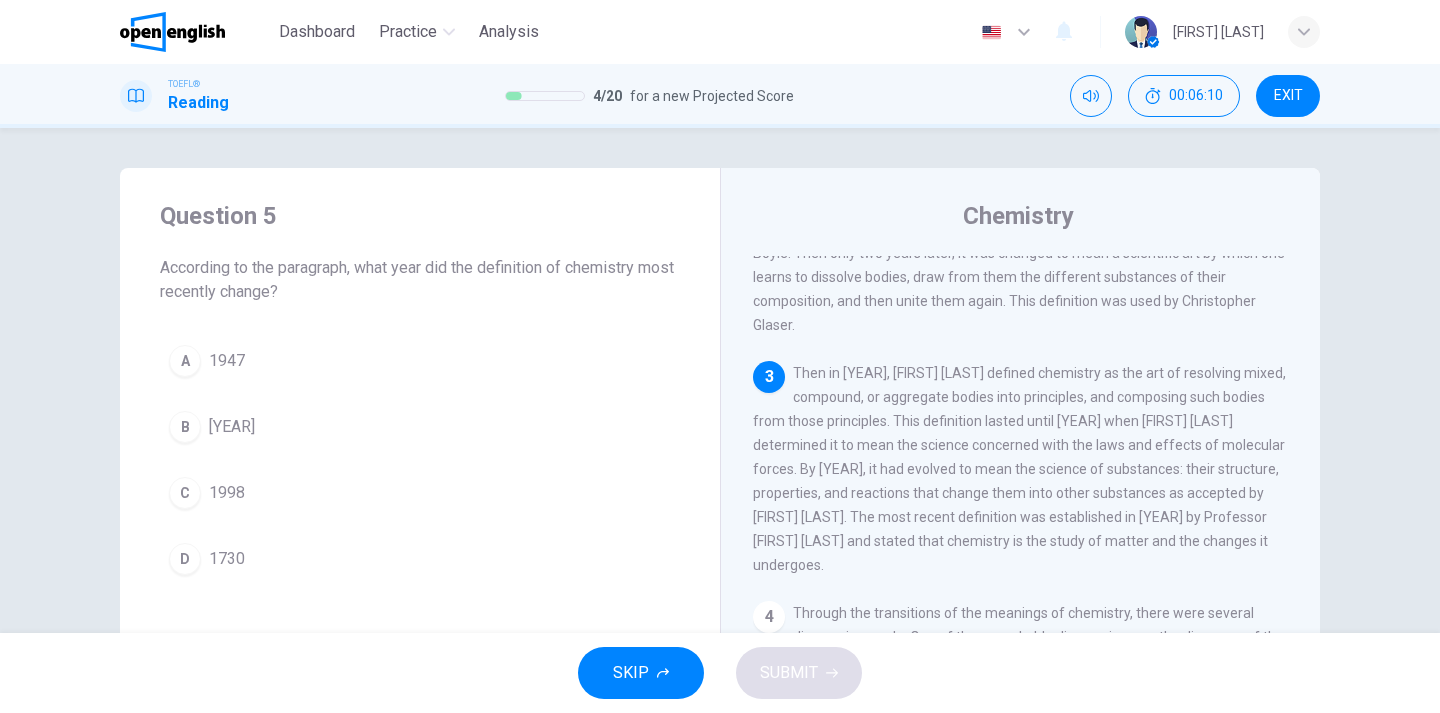 scroll, scrollTop: 250, scrollLeft: 0, axis: vertical 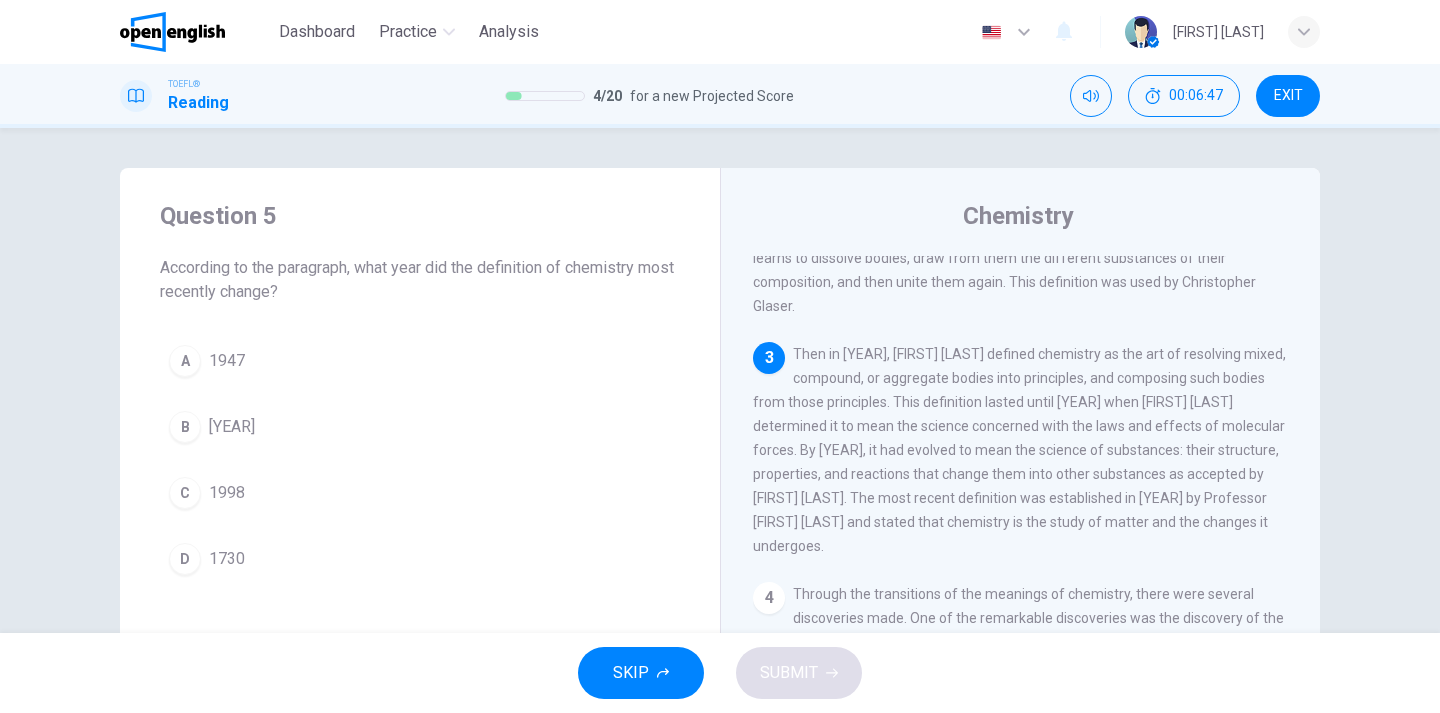 click on "C" at bounding box center [185, 361] 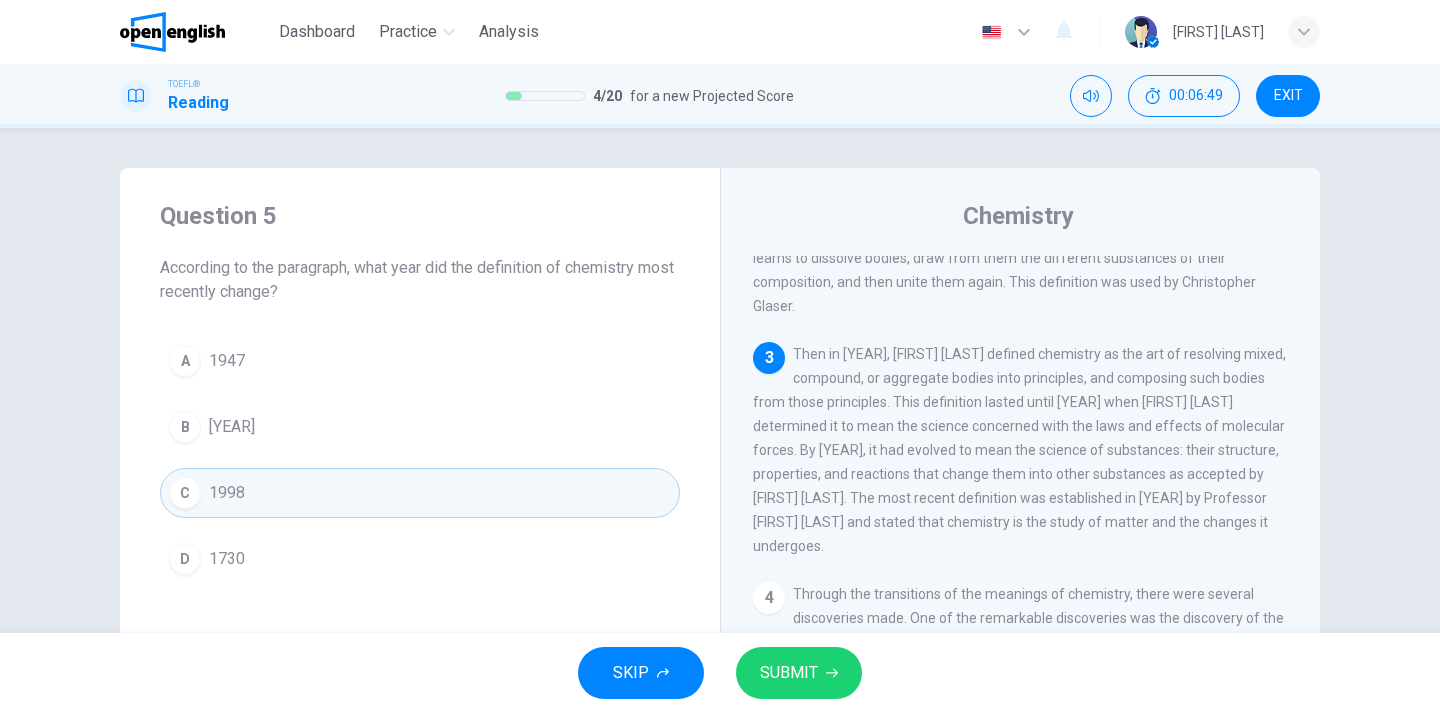 click on "SUBMIT" at bounding box center [789, 673] 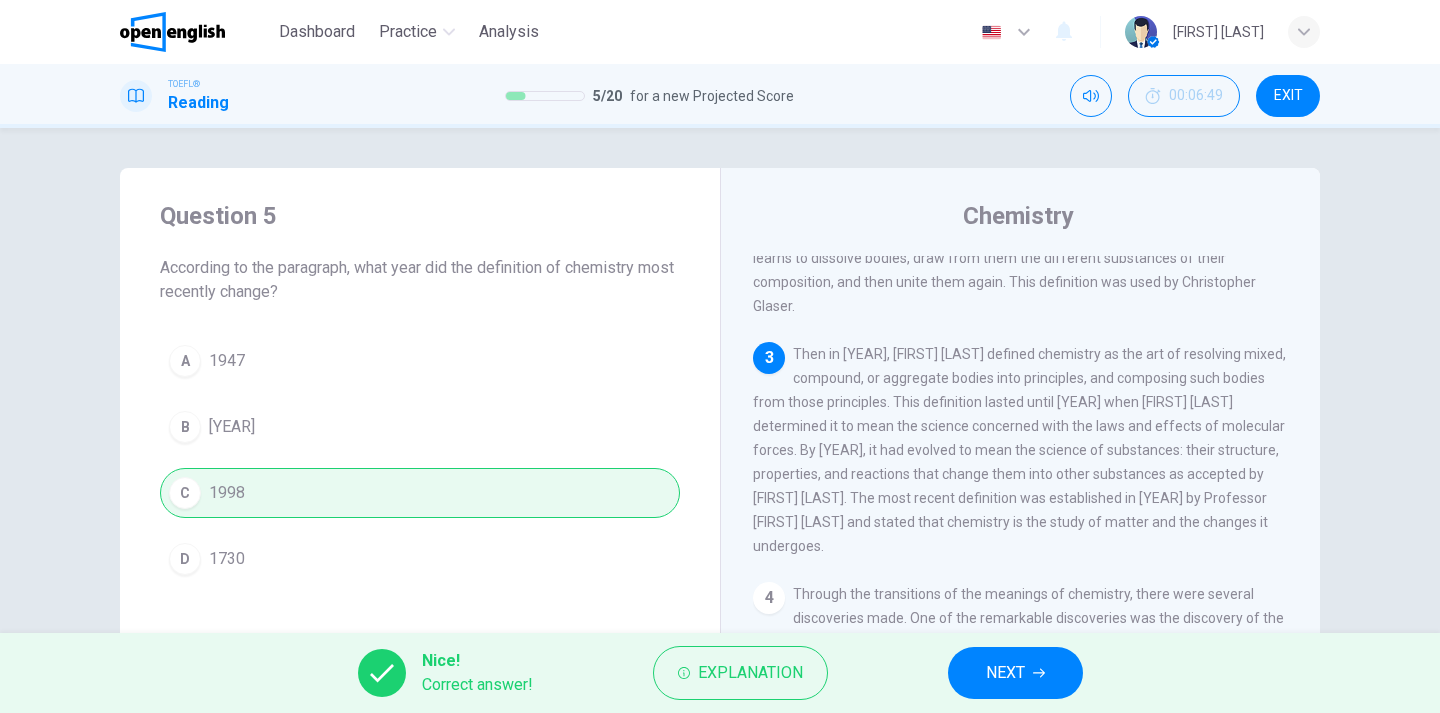 click on "NEXT" at bounding box center [1015, 673] 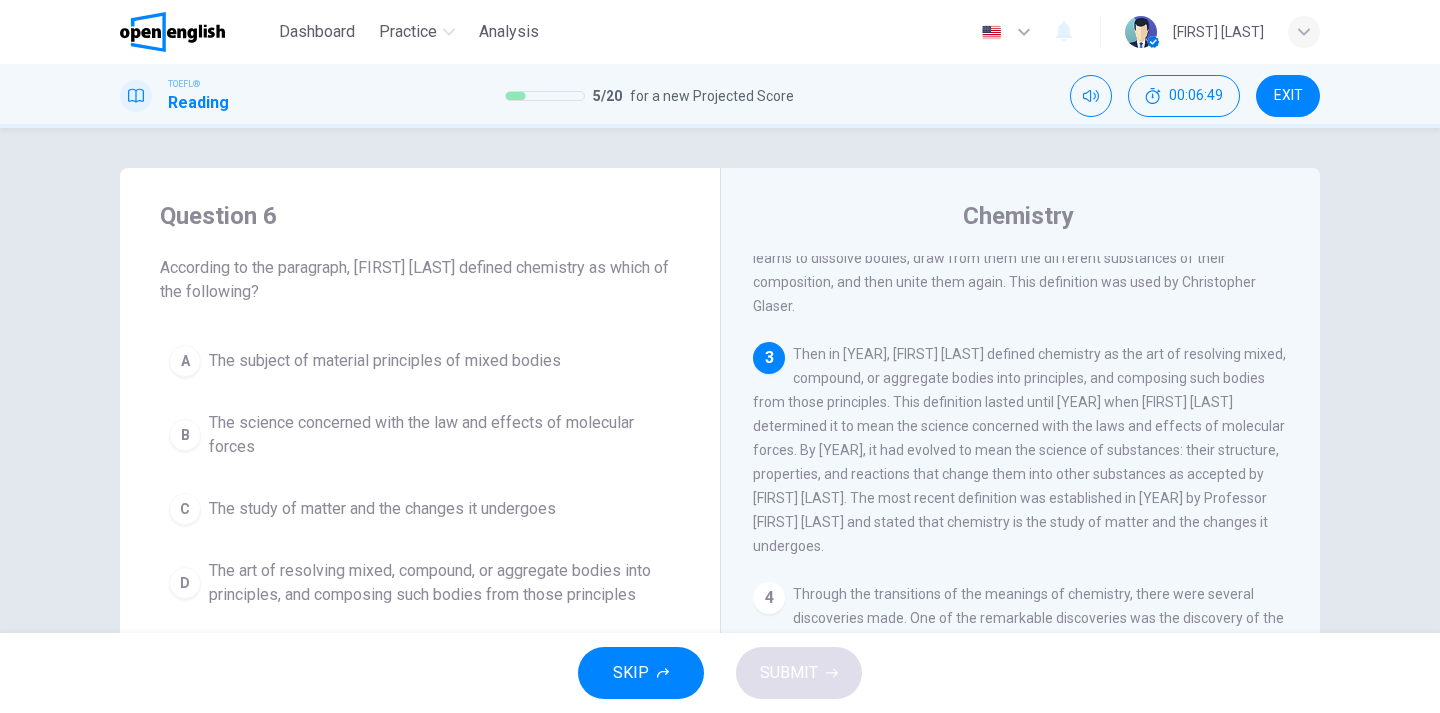 scroll, scrollTop: 336, scrollLeft: 0, axis: vertical 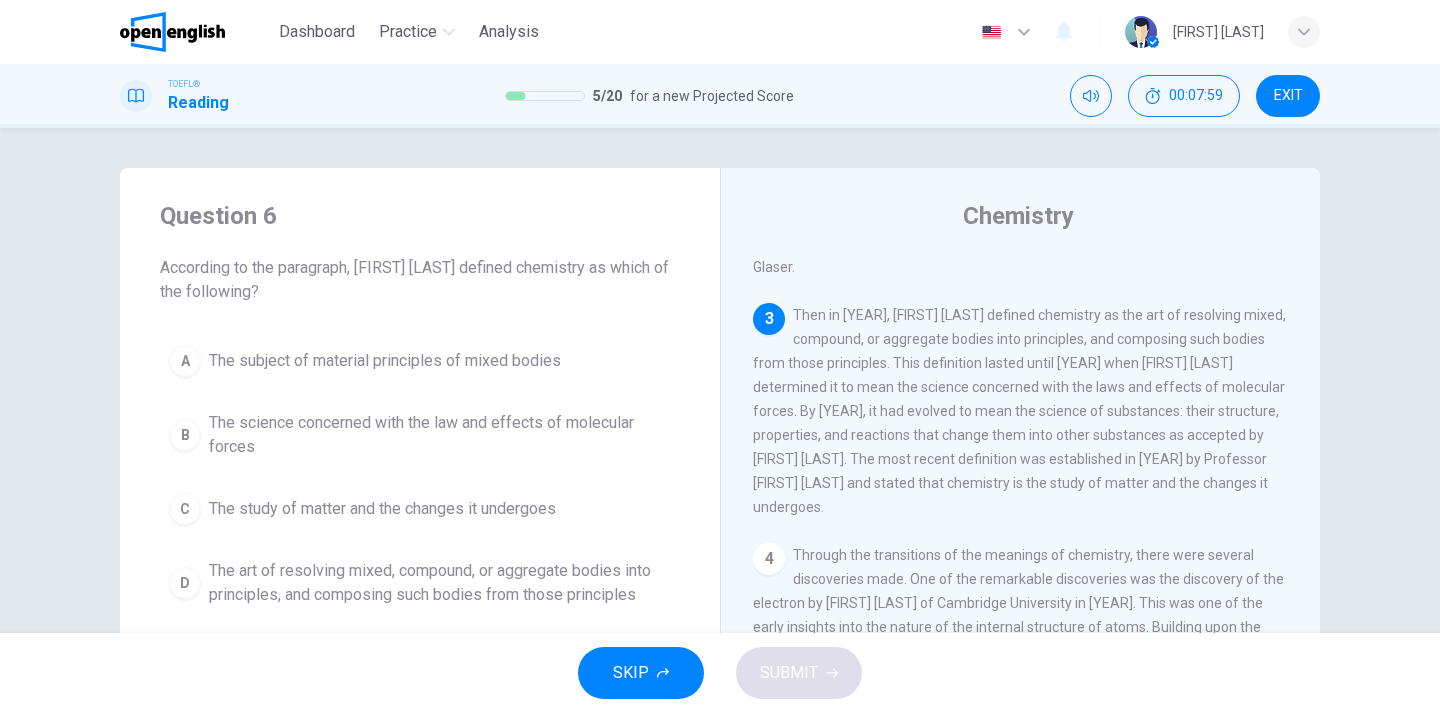 click on "The art of resolving mixed, compound, or aggregate bodies into principles, and composing such bodies from those principles" at bounding box center [385, 361] 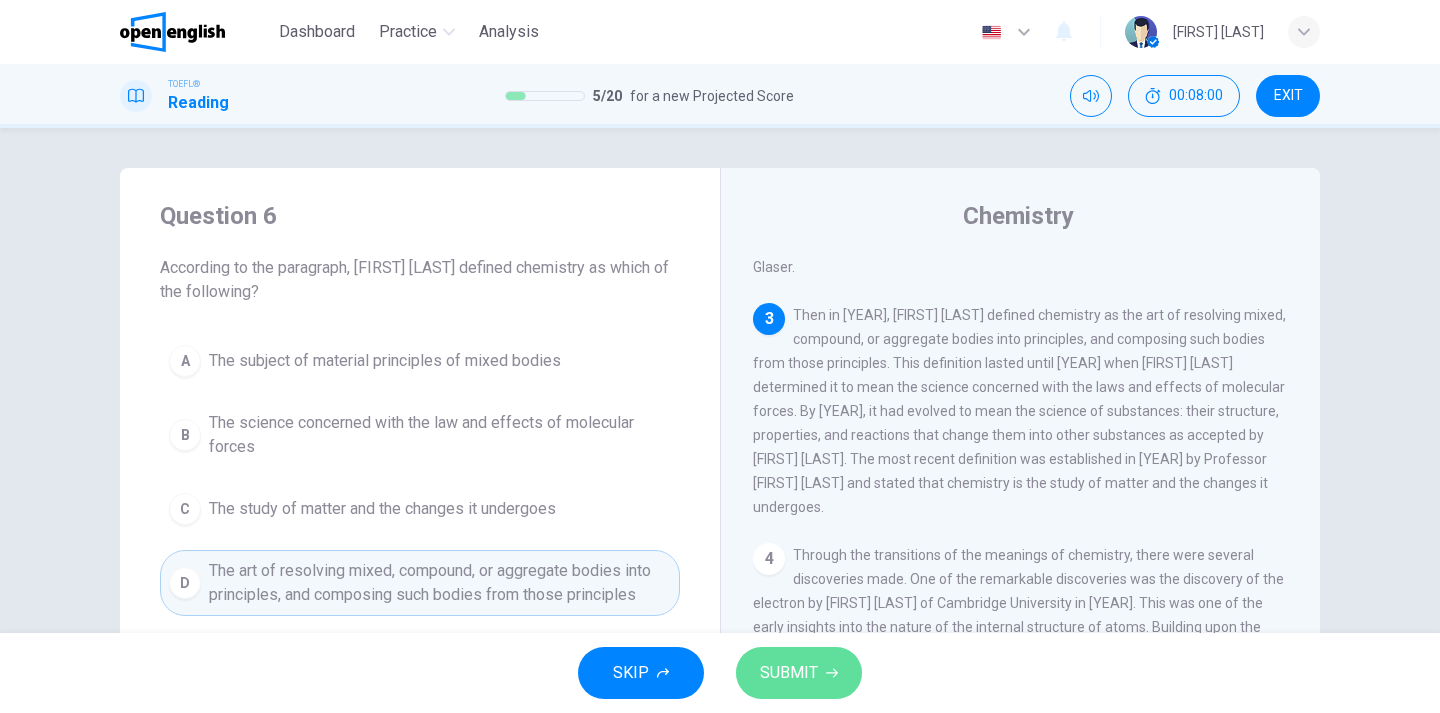 click on "SUBMIT" at bounding box center (789, 673) 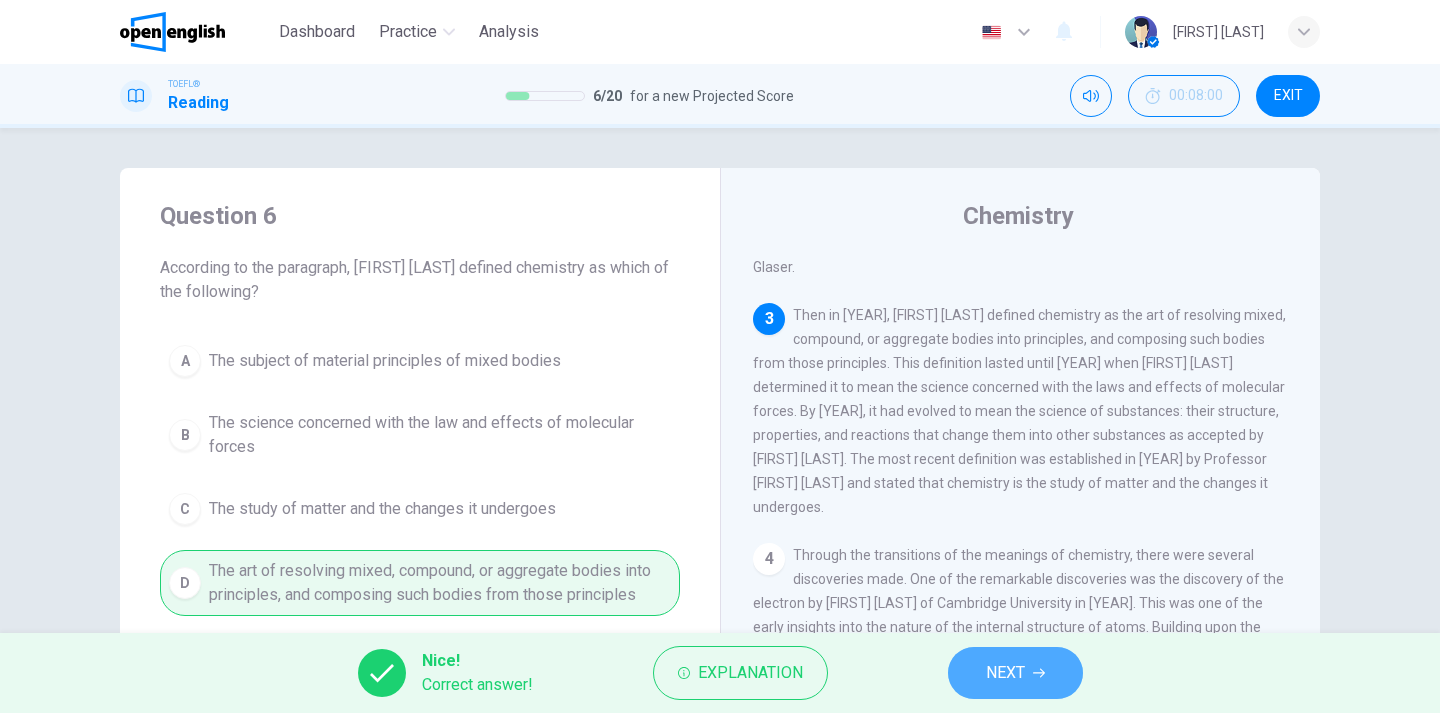 click at bounding box center [1039, 673] 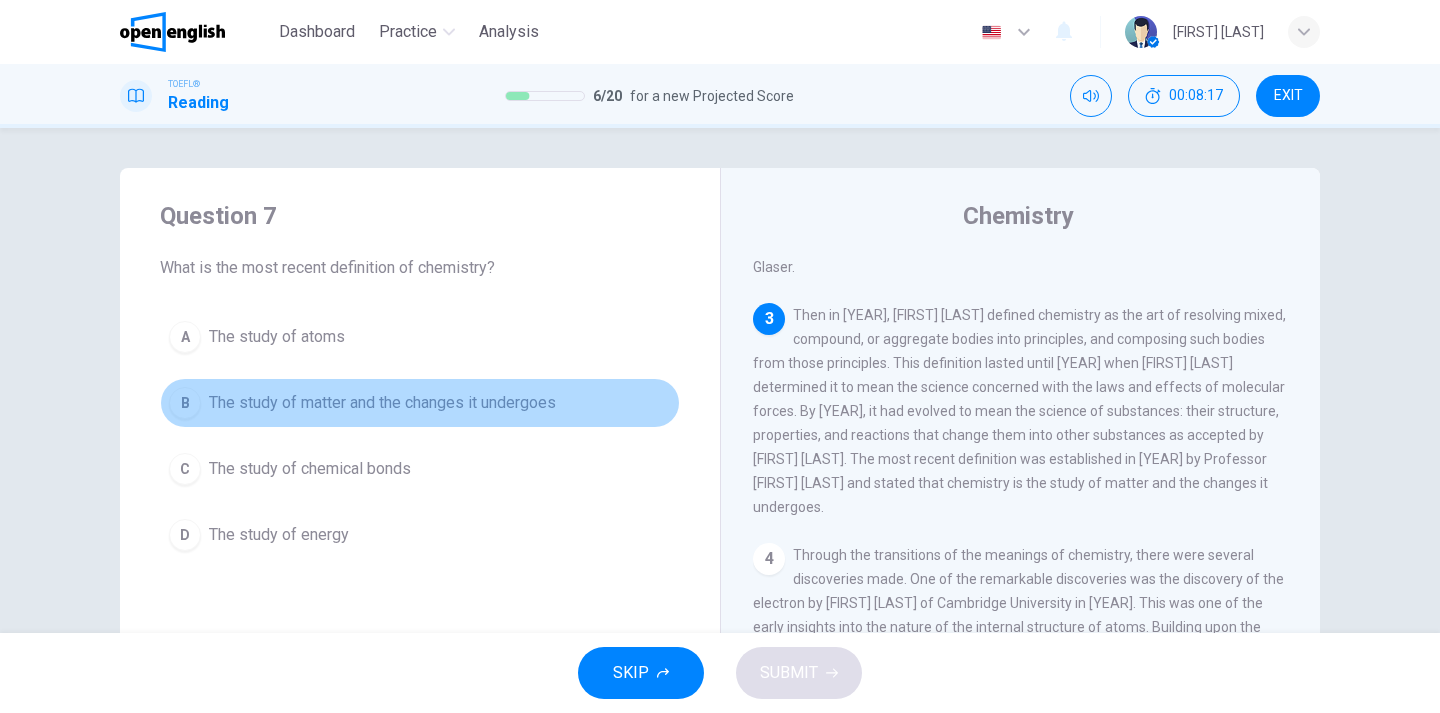 click on "The study of matter and the changes it undergoes" at bounding box center [277, 337] 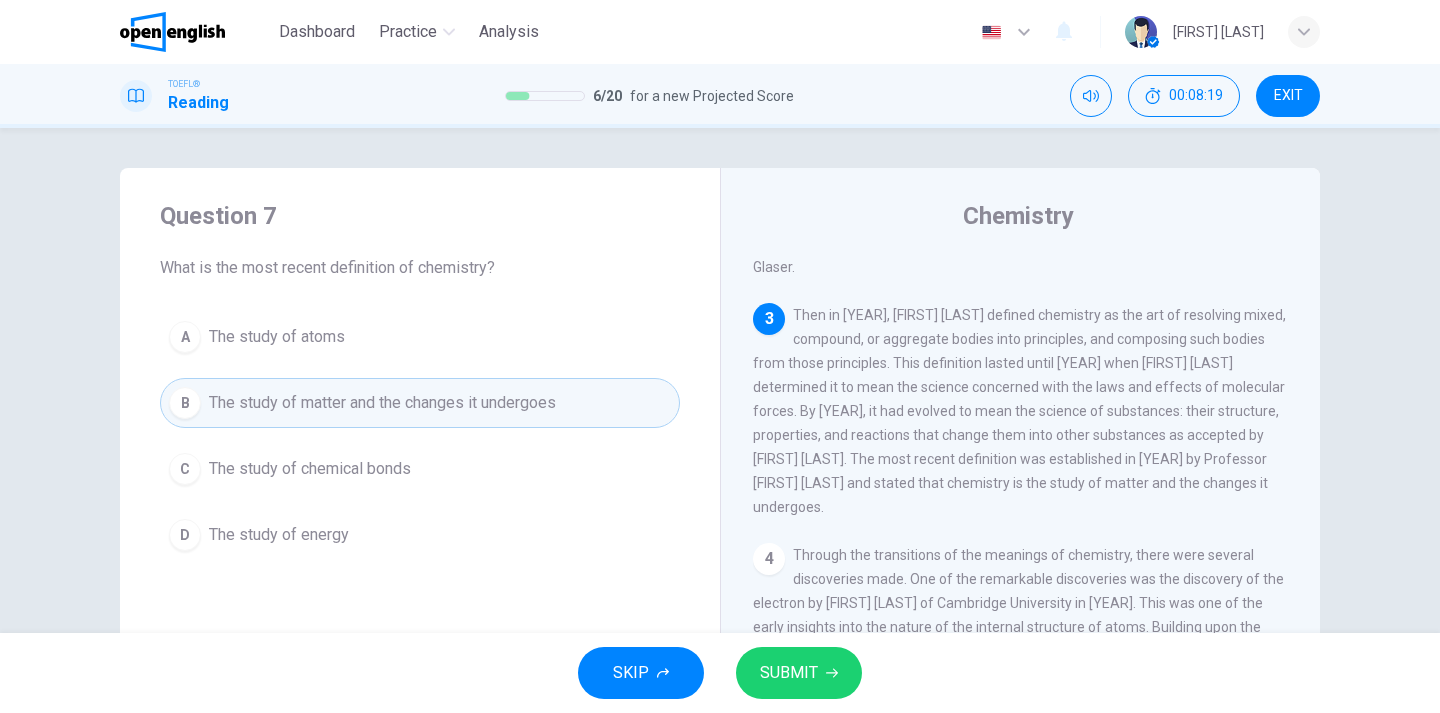 click on "SUBMIT" at bounding box center [789, 673] 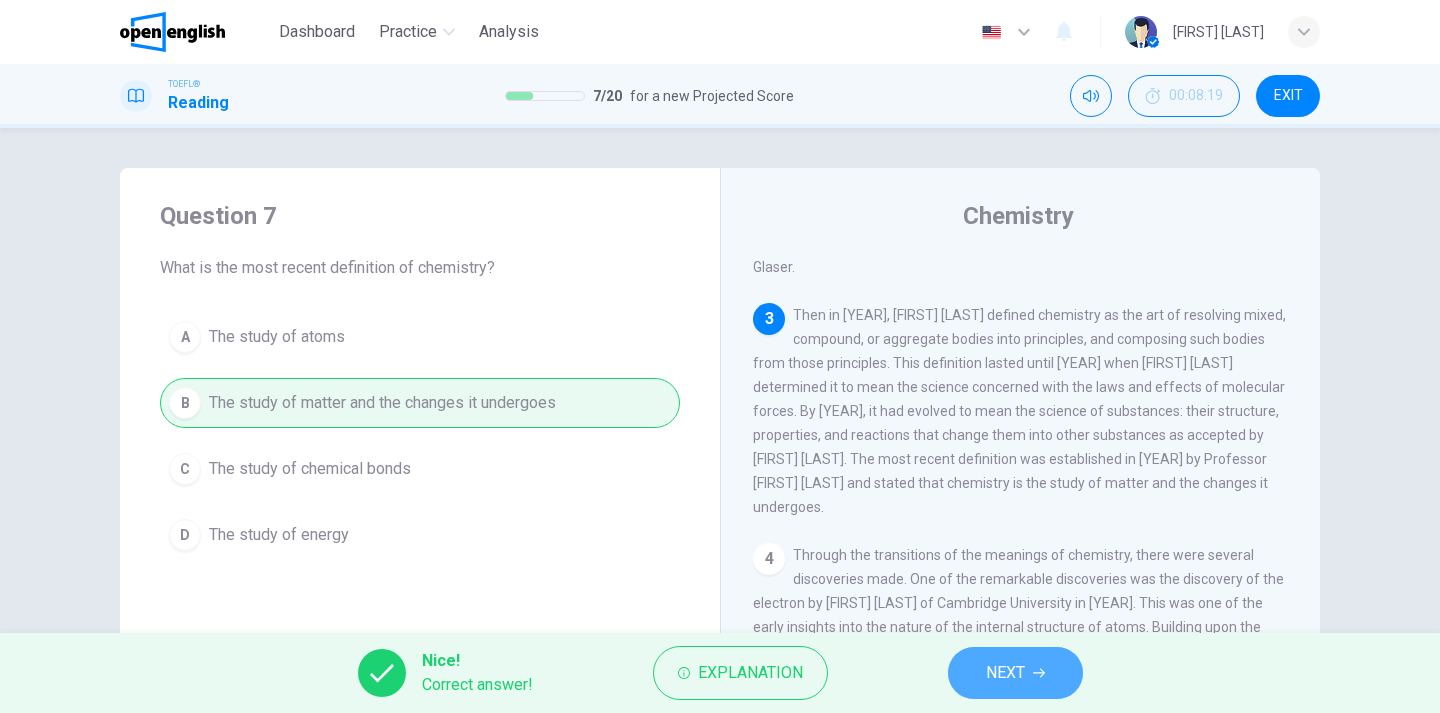 click on "NEXT" at bounding box center [1015, 673] 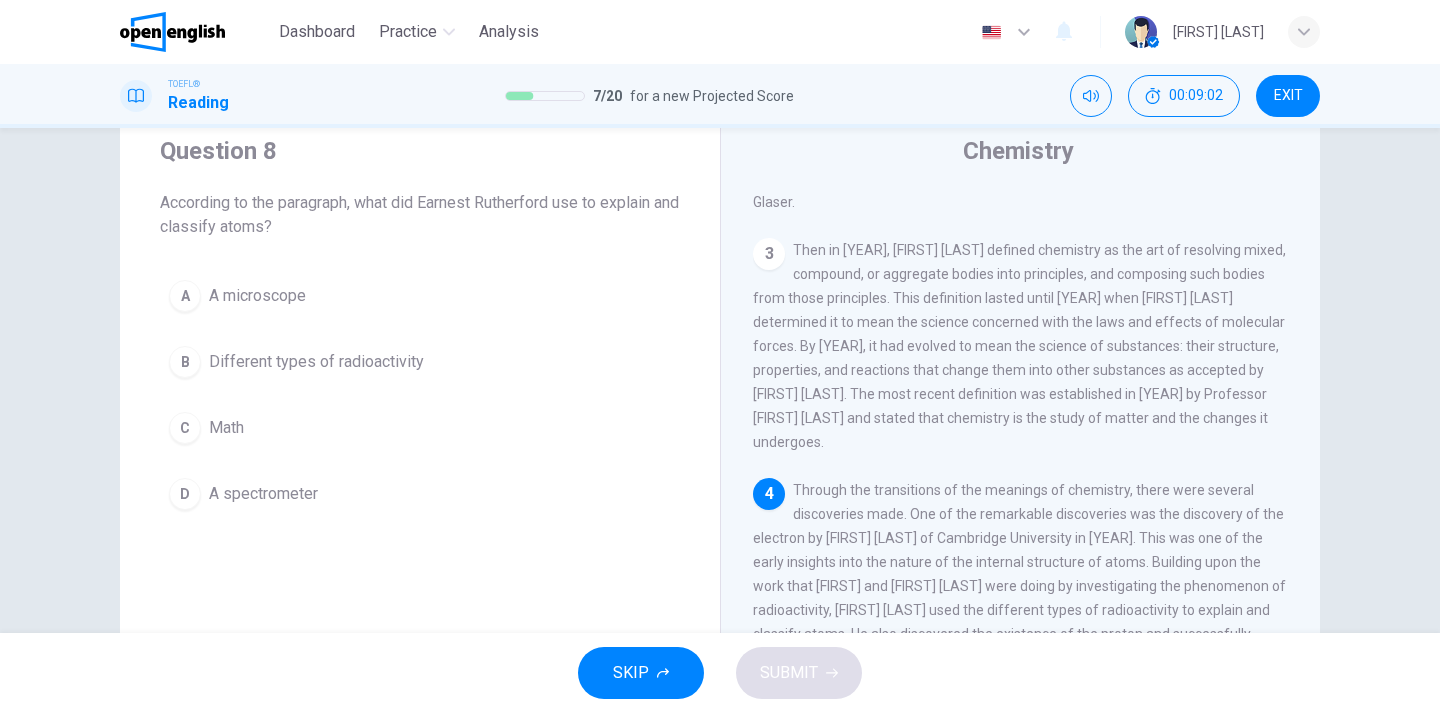 scroll, scrollTop: 44, scrollLeft: 0, axis: vertical 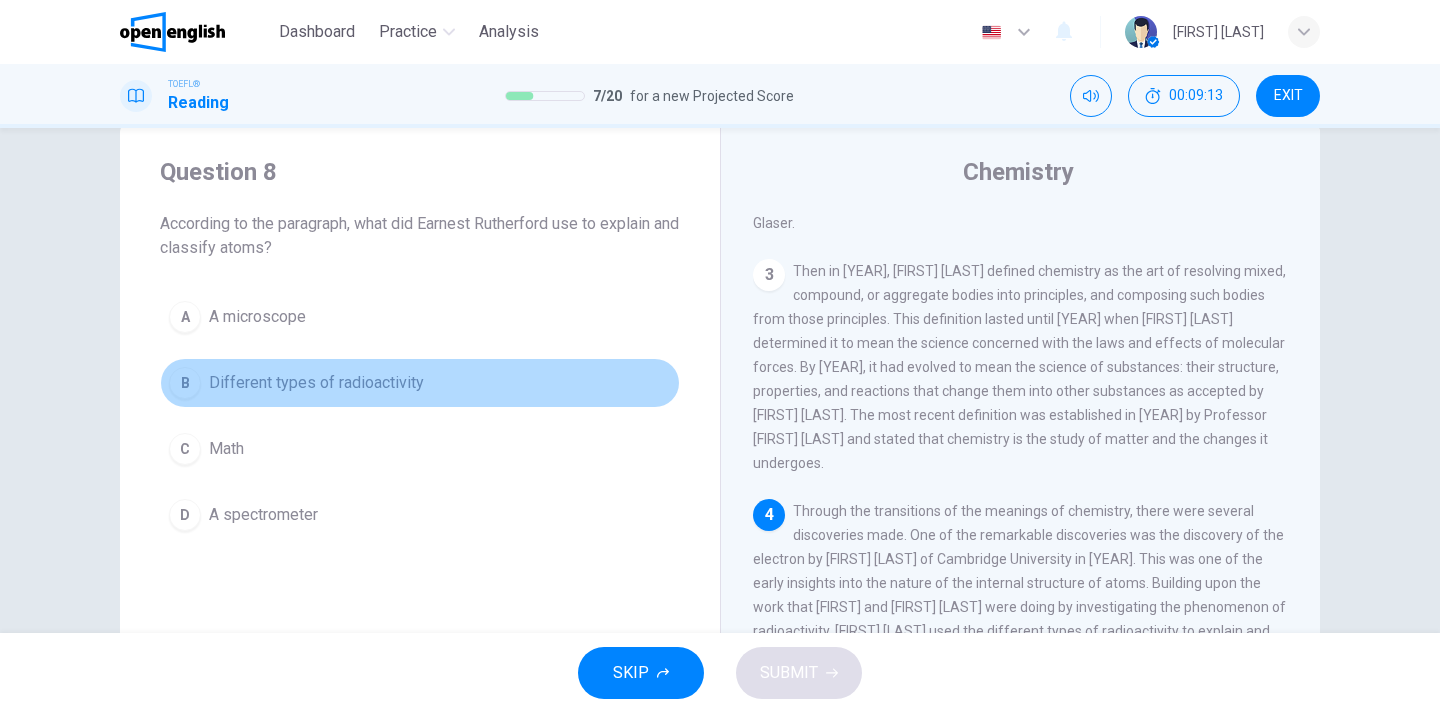 click on "Different types of radioactivity" at bounding box center (257, 317) 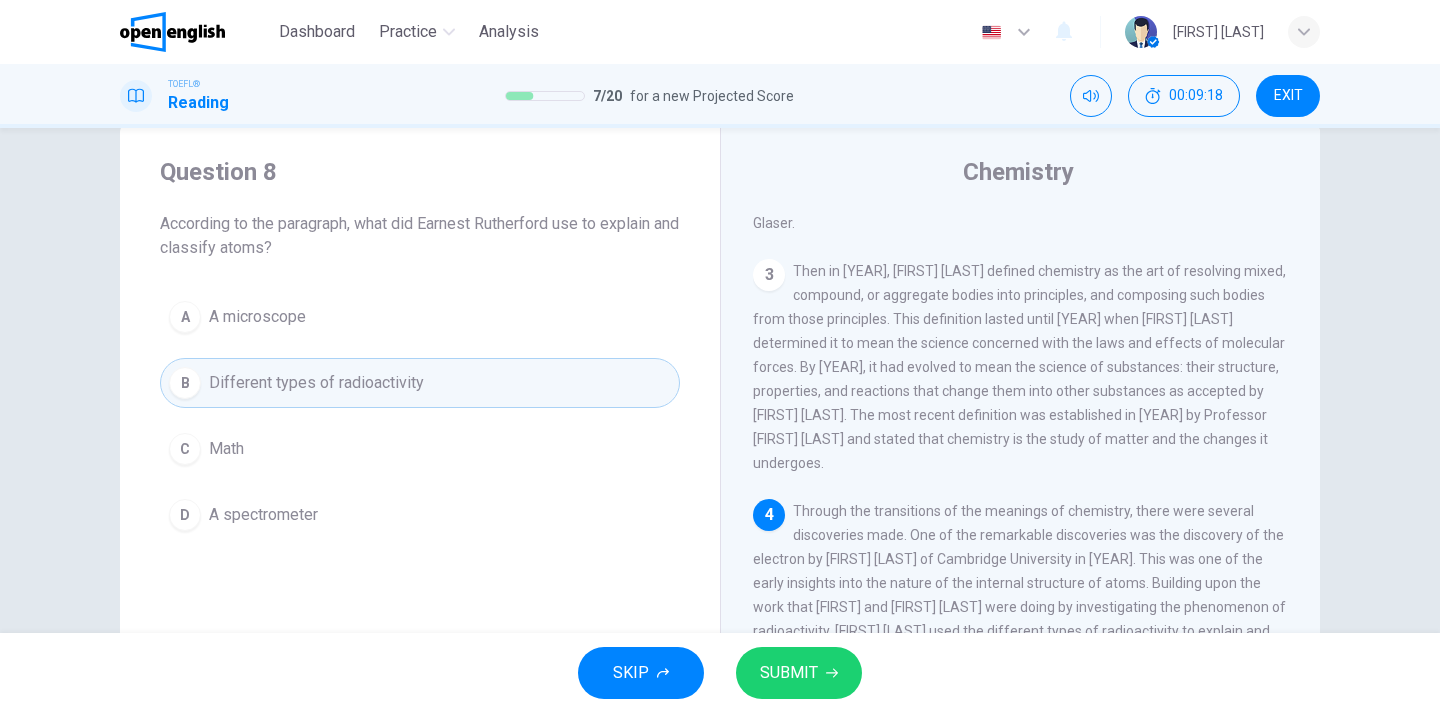 click on "SUBMIT" at bounding box center (789, 673) 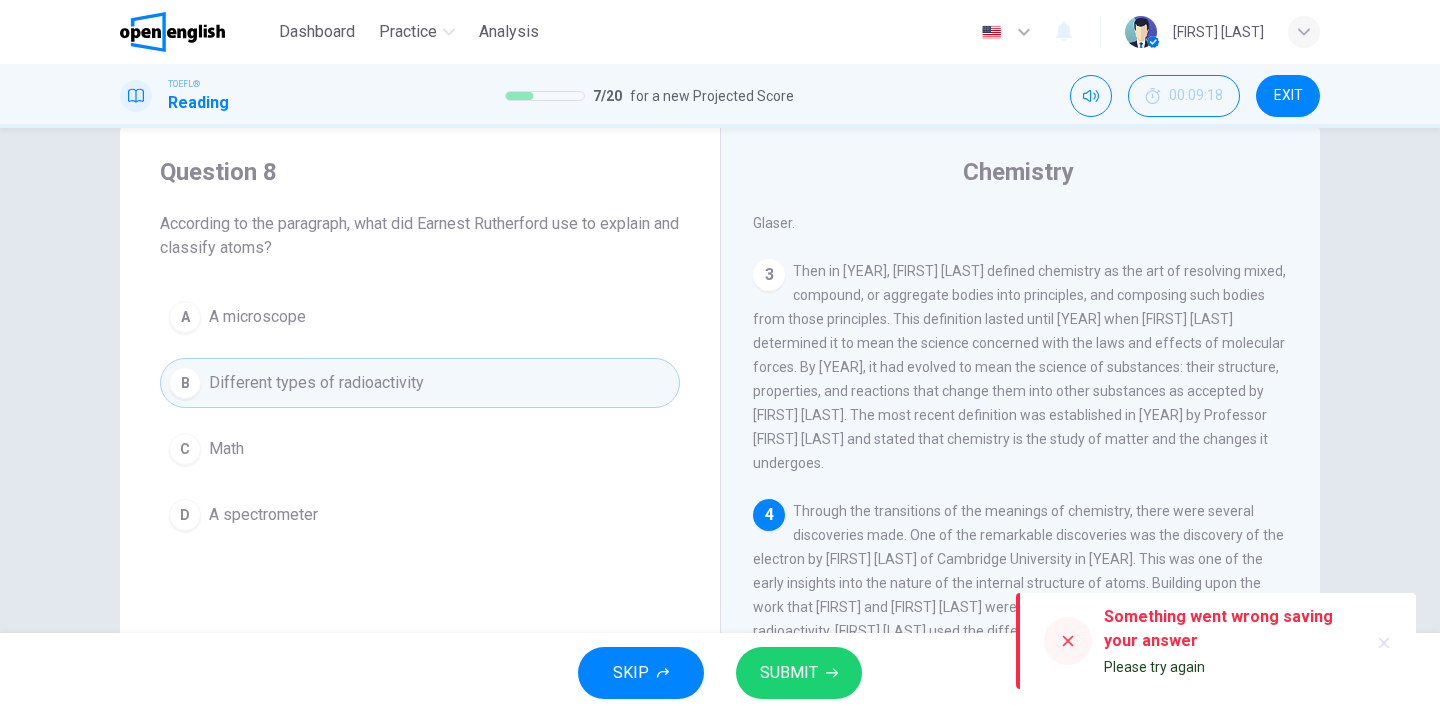 click at bounding box center (1068, 641) 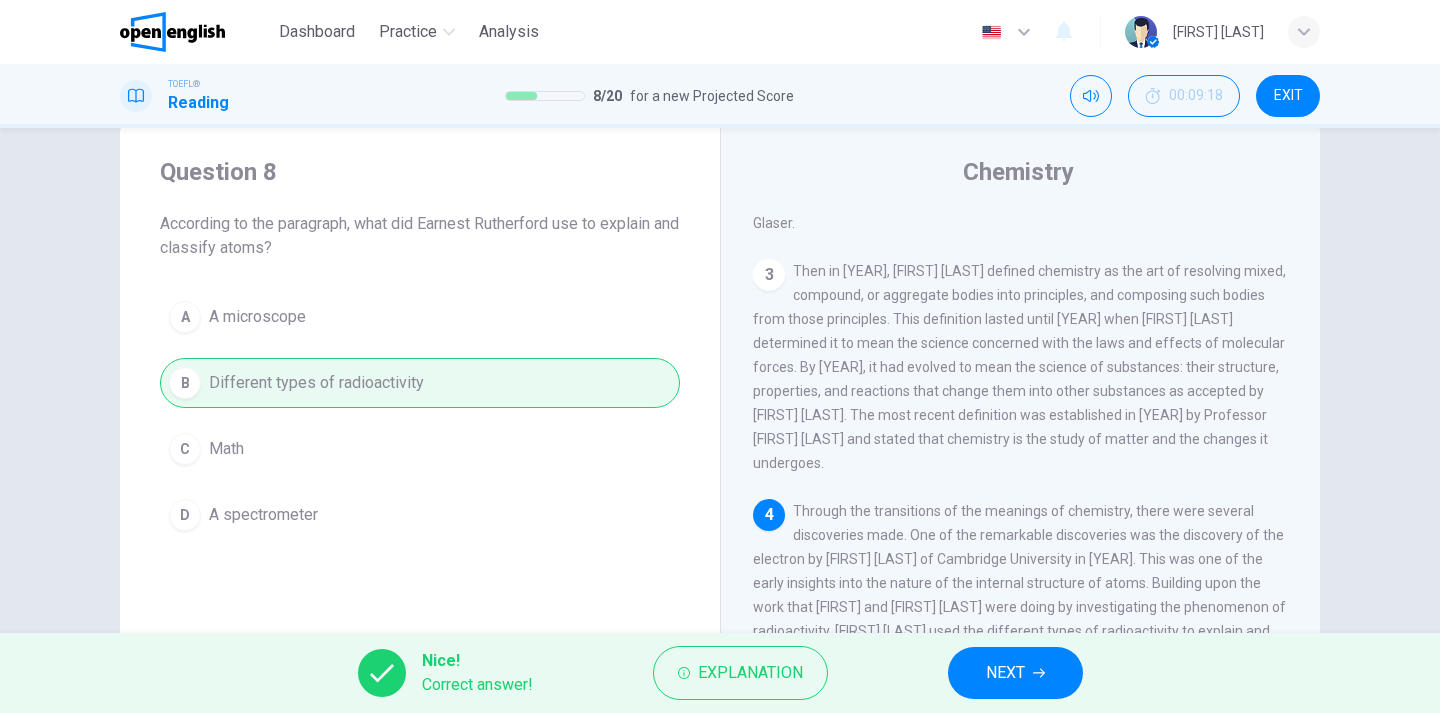 click on "NEXT" at bounding box center (1015, 673) 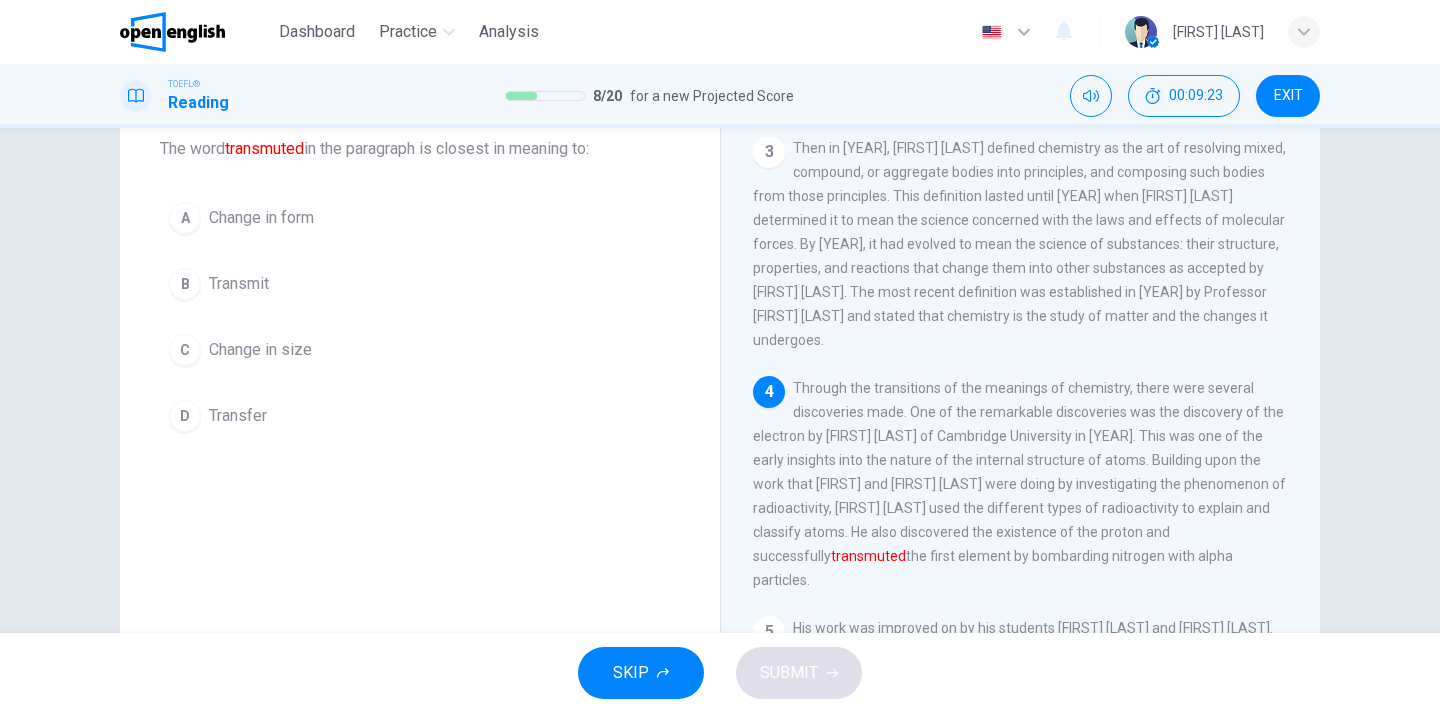 scroll, scrollTop: 114, scrollLeft: 0, axis: vertical 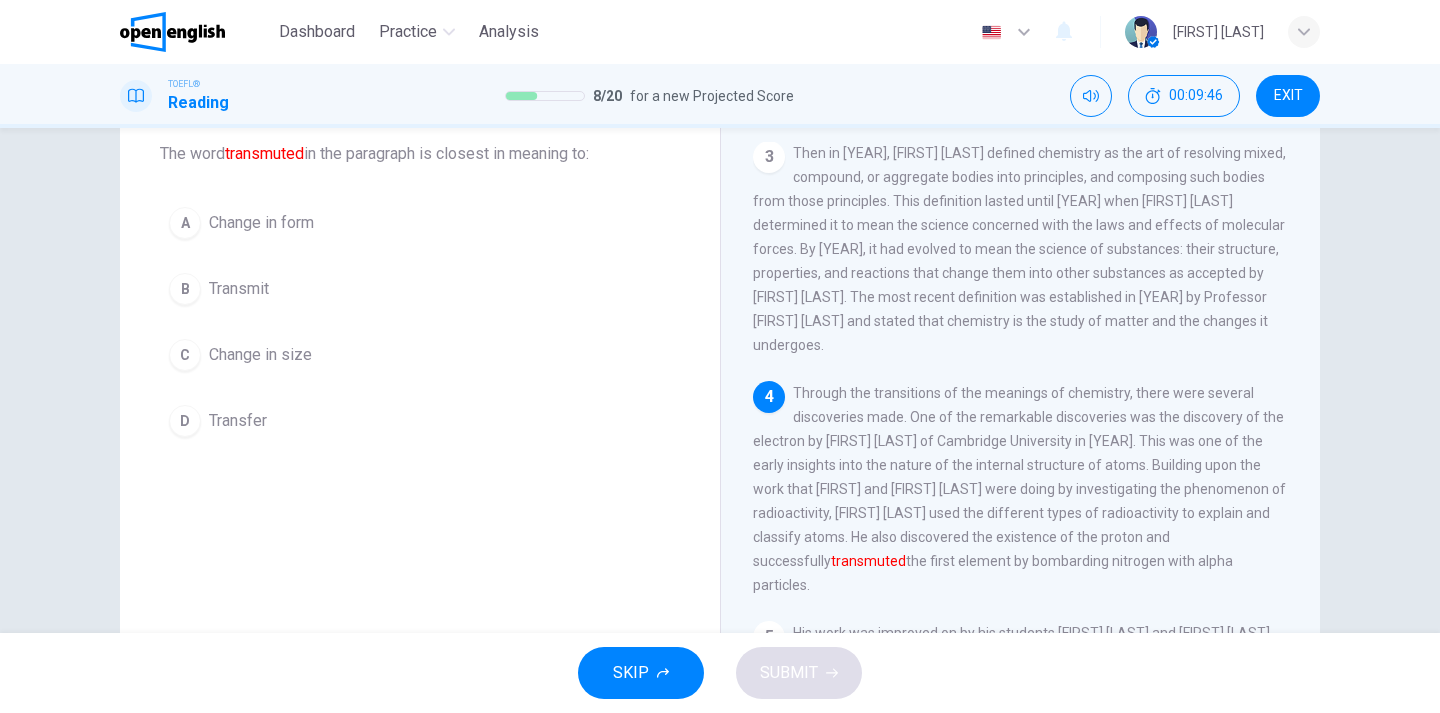 click on "A Change in form" at bounding box center [420, 223] 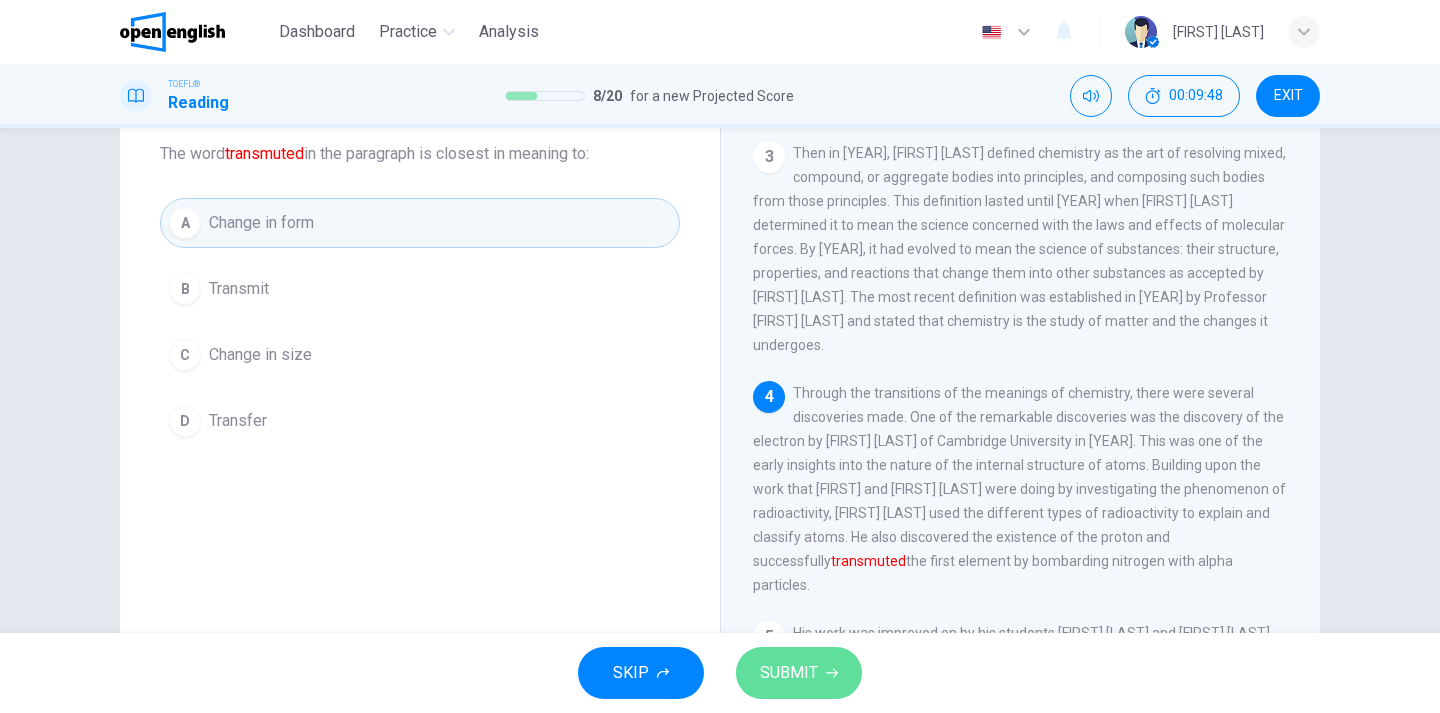 click on "SUBMIT" at bounding box center [789, 673] 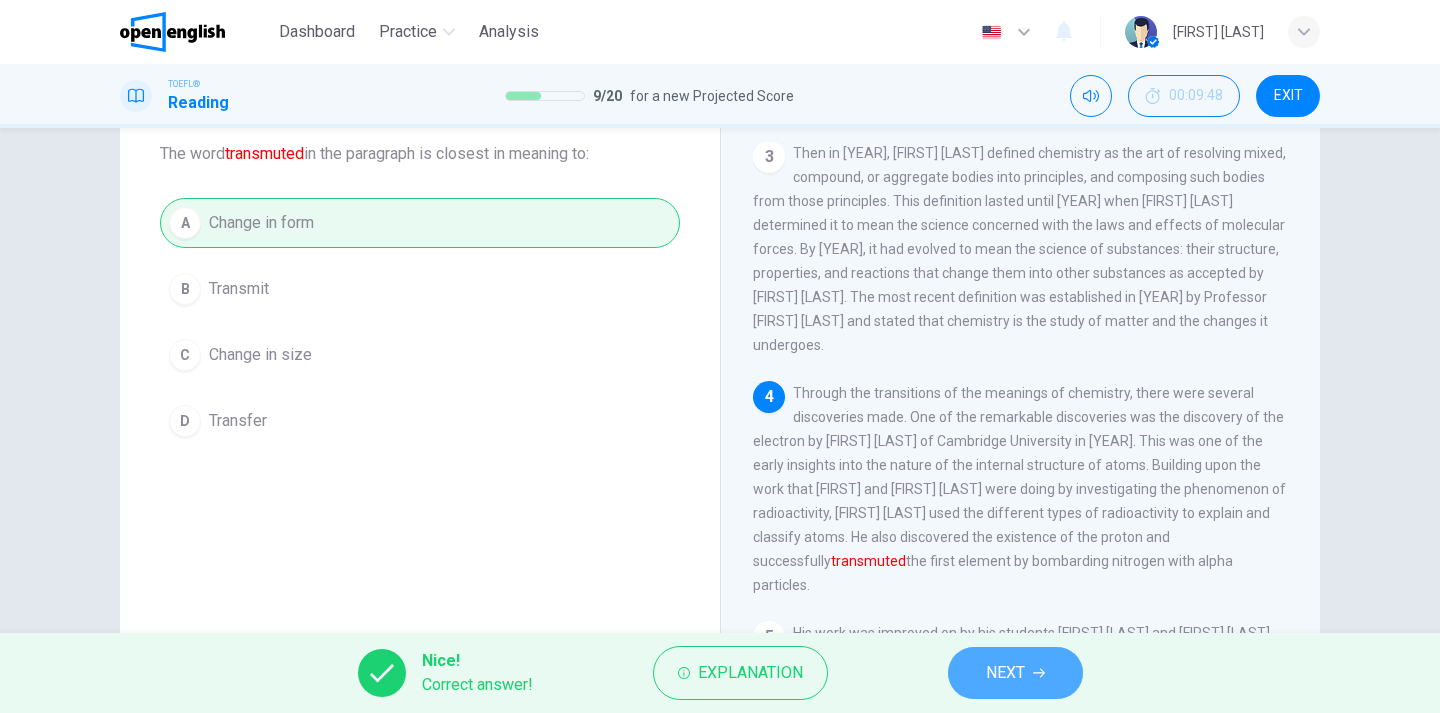 click on "NEXT" at bounding box center [1005, 673] 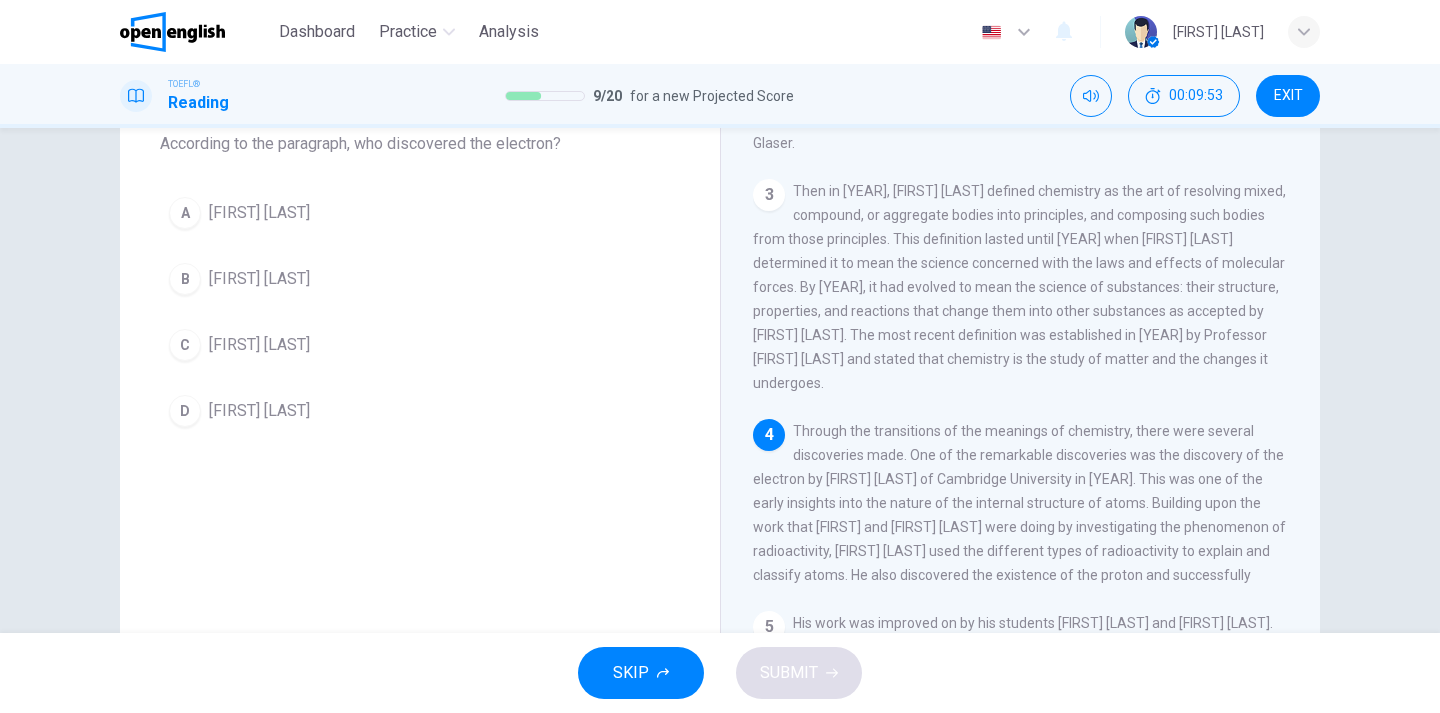 scroll, scrollTop: 132, scrollLeft: 0, axis: vertical 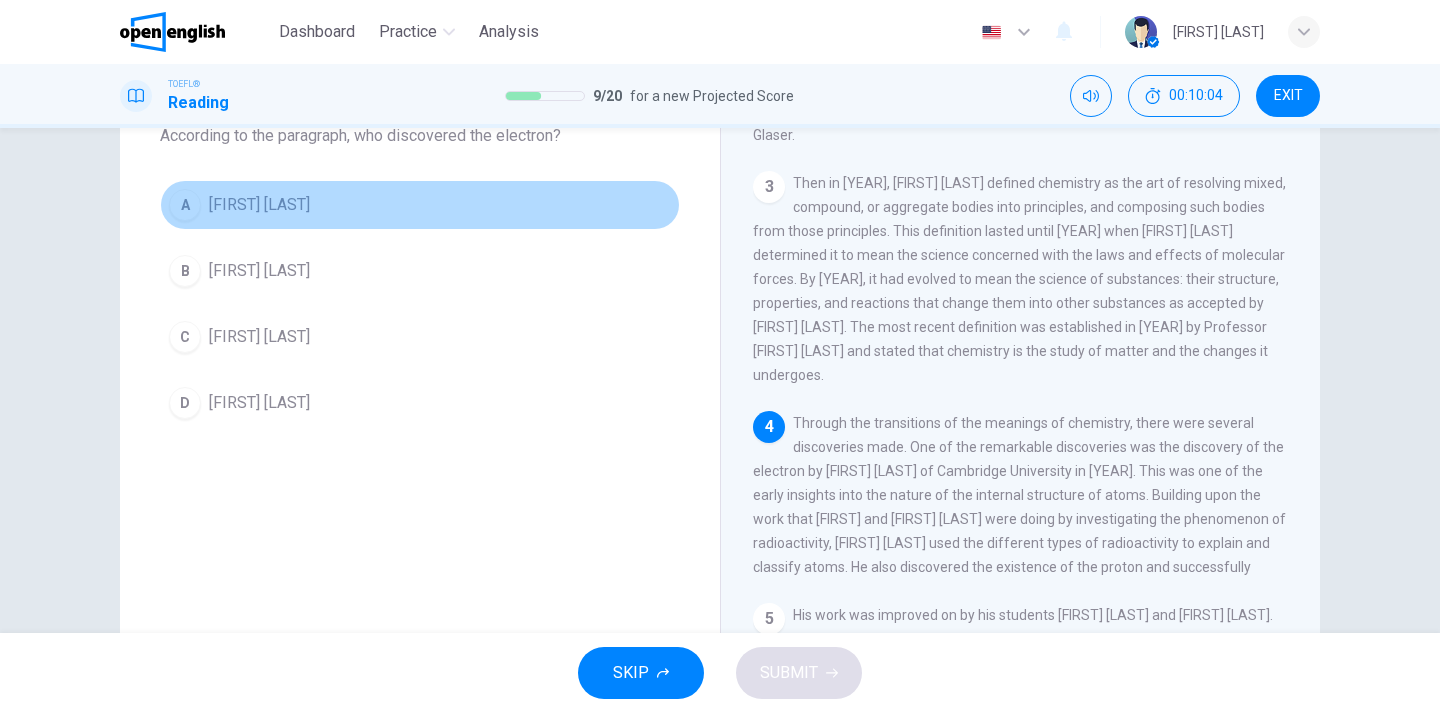 click on "[FIRST] [LAST]" at bounding box center (259, 205) 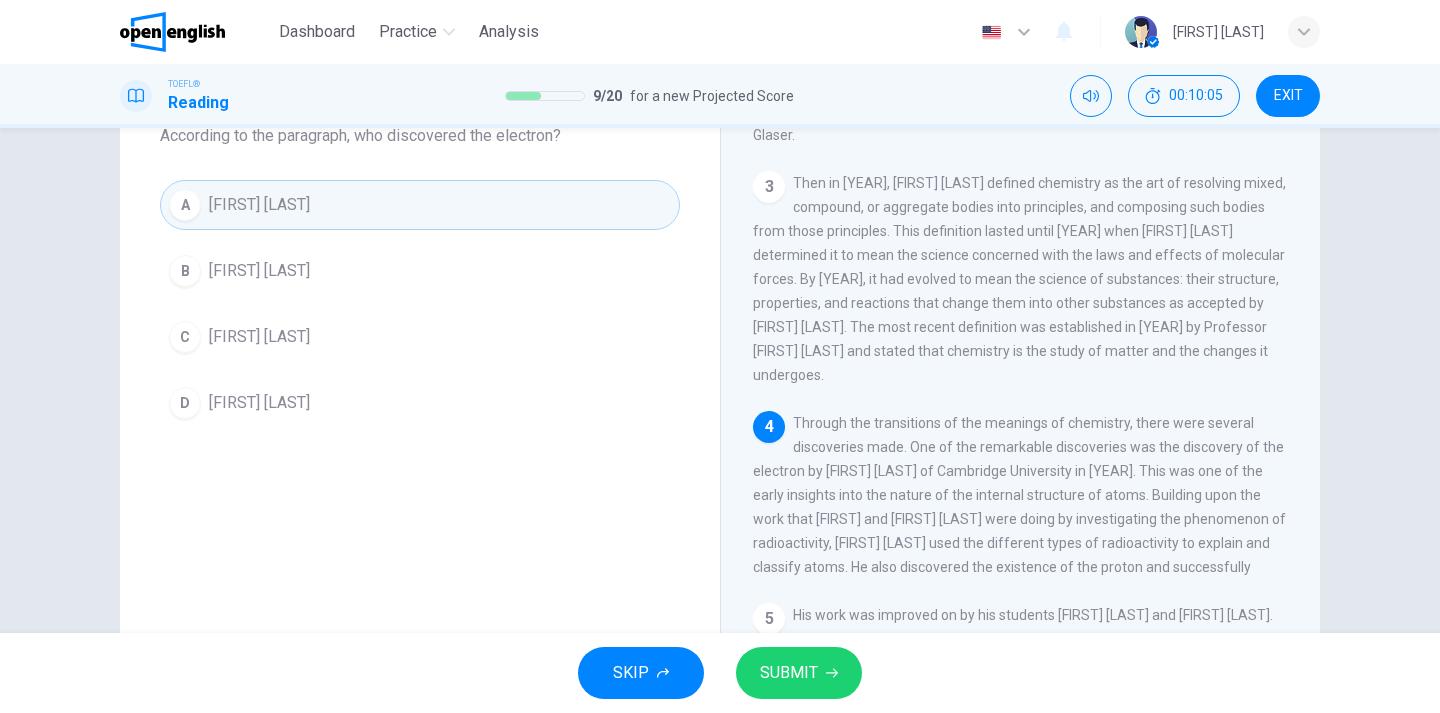 click on "SUBMIT" at bounding box center [789, 673] 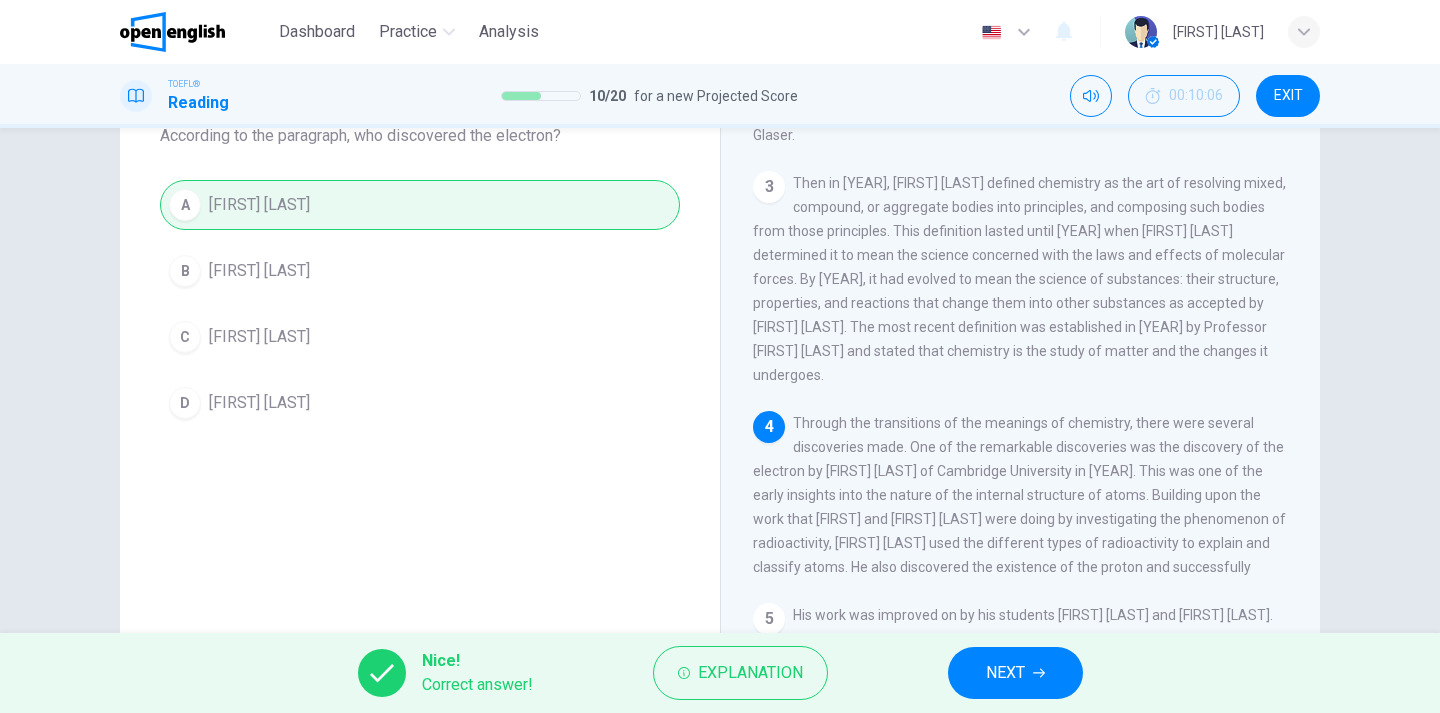 click on "NEXT" at bounding box center [1005, 673] 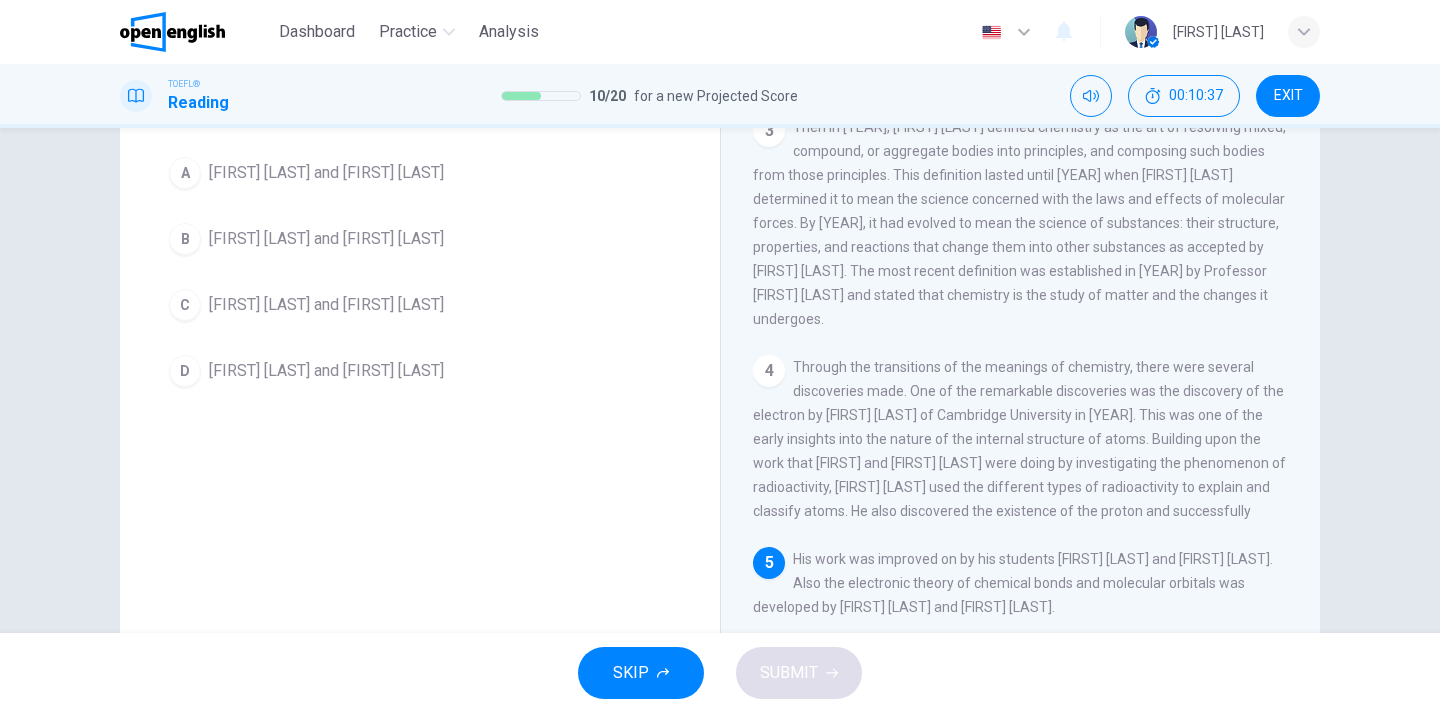 scroll, scrollTop: 192, scrollLeft: 0, axis: vertical 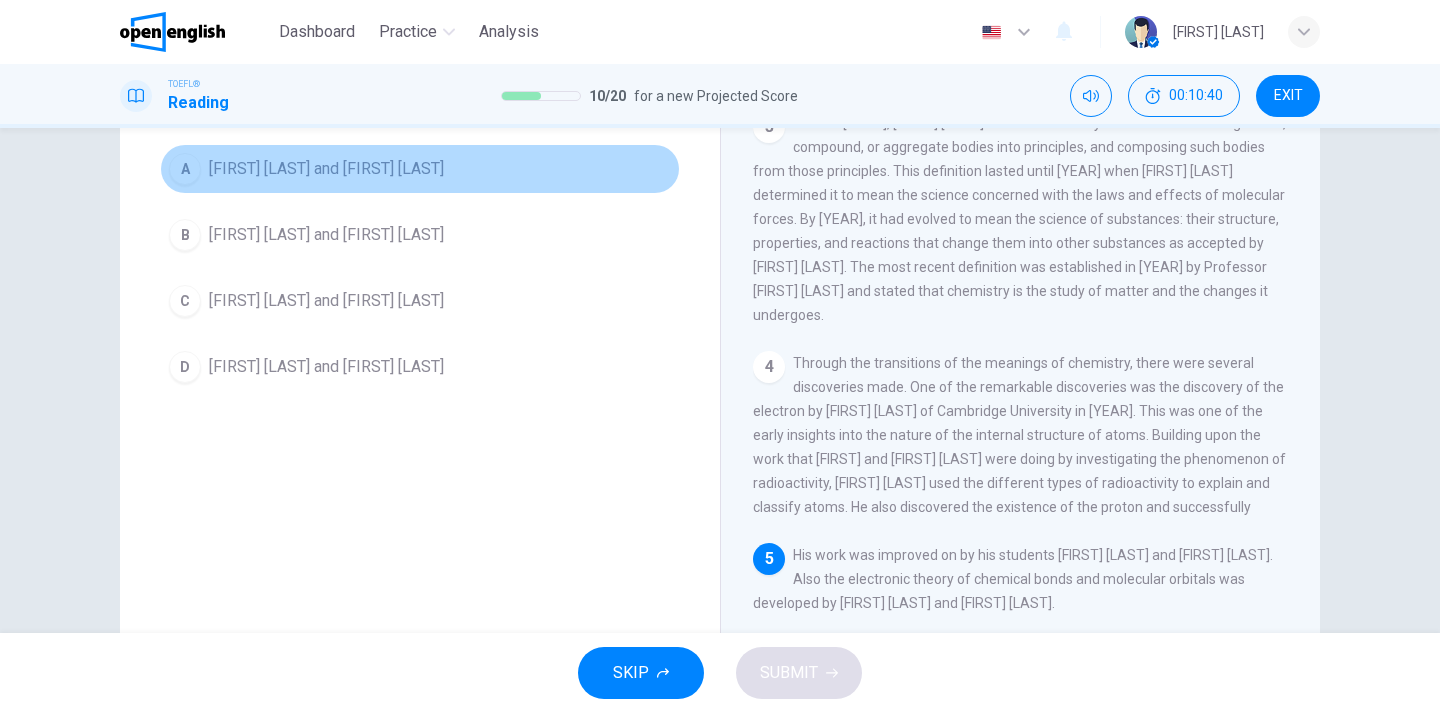 click on "[FIRST] [LAST] and [FIRST] [LAST]" at bounding box center [326, 169] 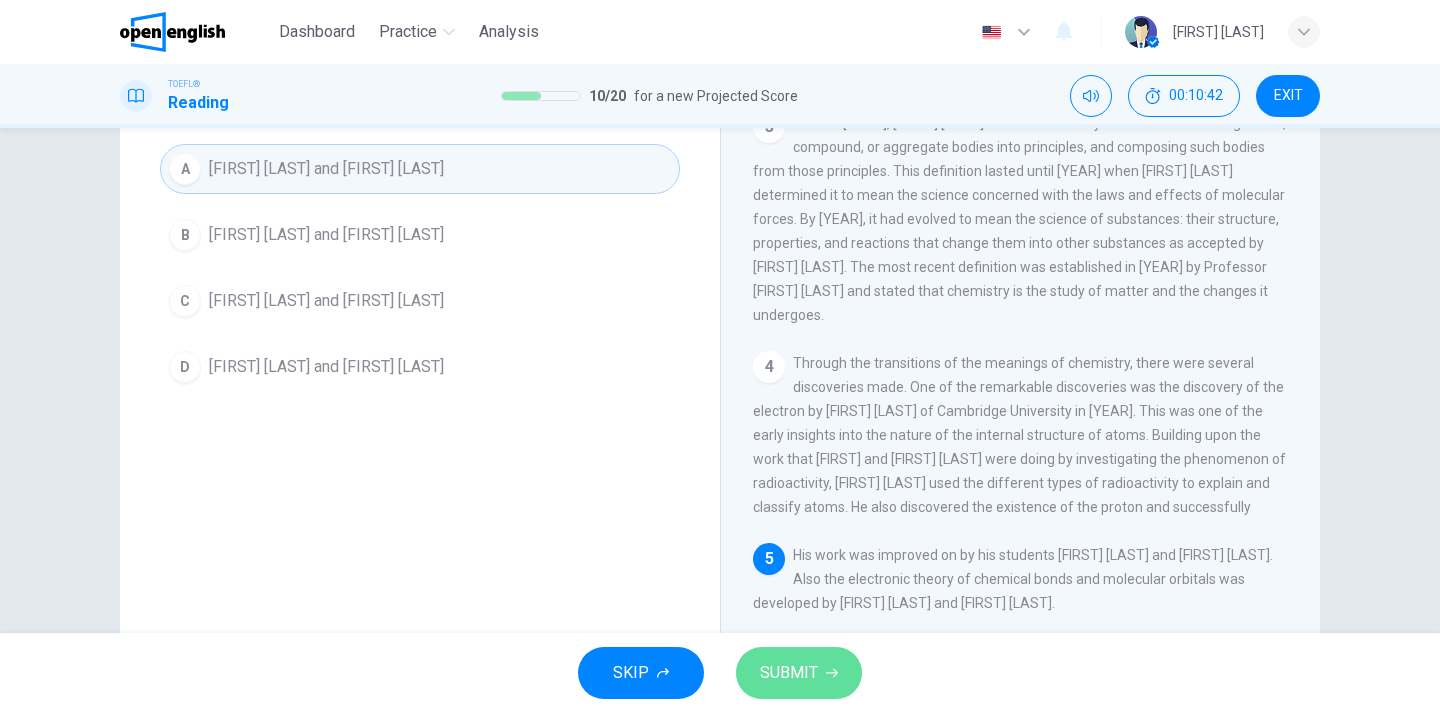 click on "SUBMIT" at bounding box center [789, 673] 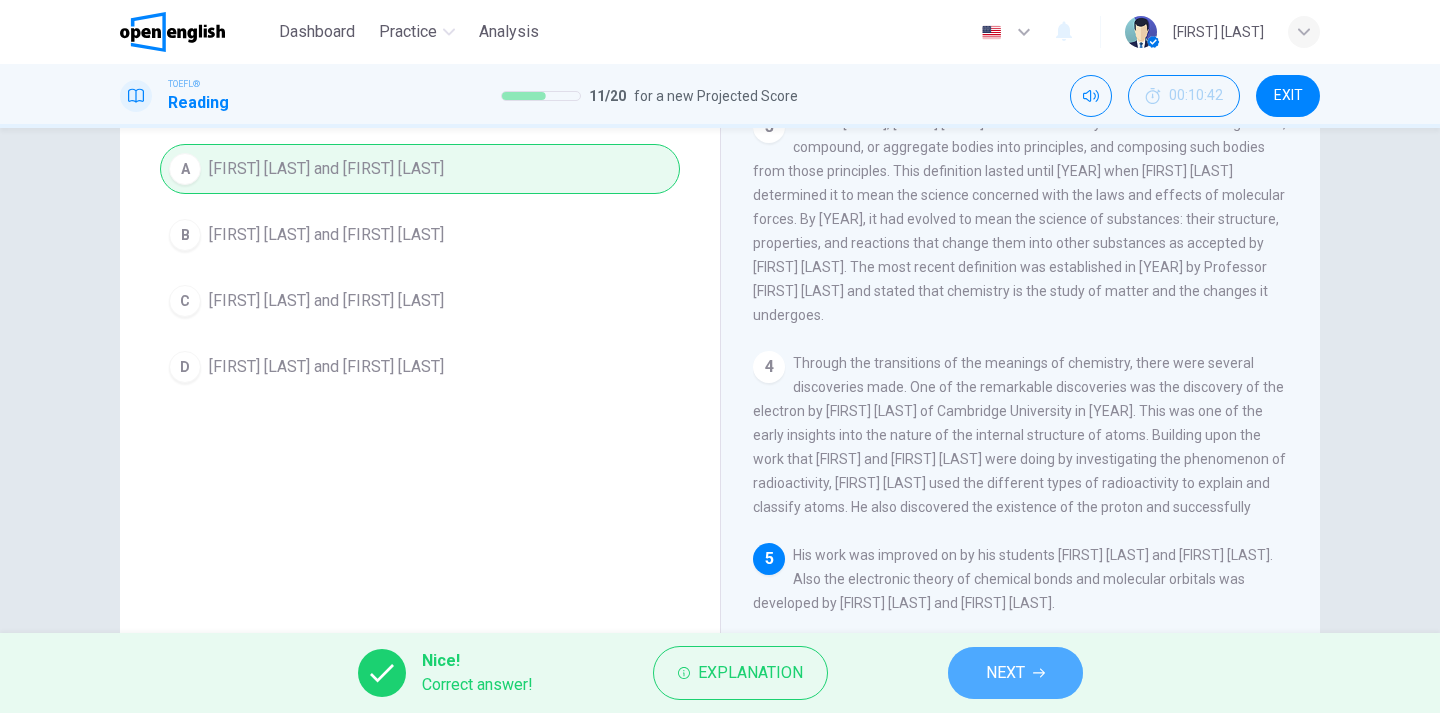 click on "NEXT" at bounding box center [1005, 673] 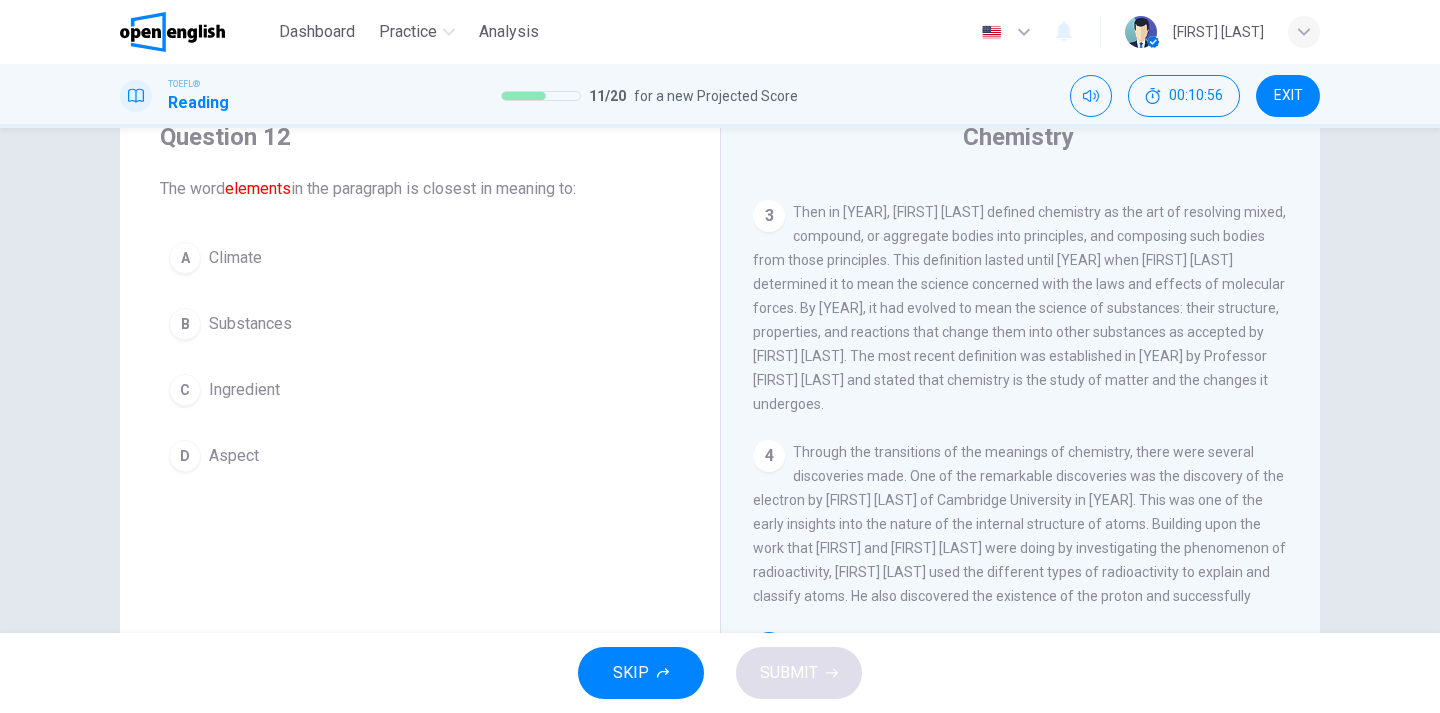 scroll, scrollTop: 71, scrollLeft: 0, axis: vertical 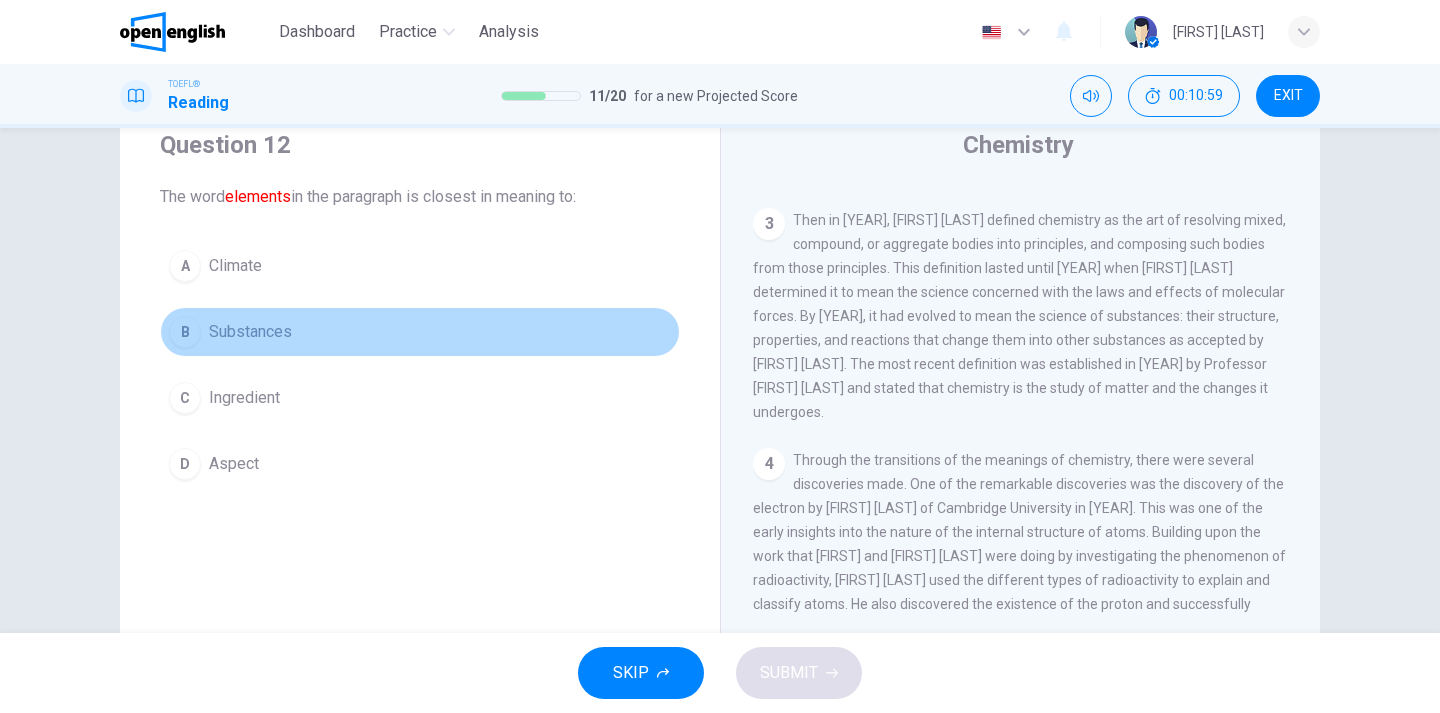 click on "Substances" at bounding box center [235, 266] 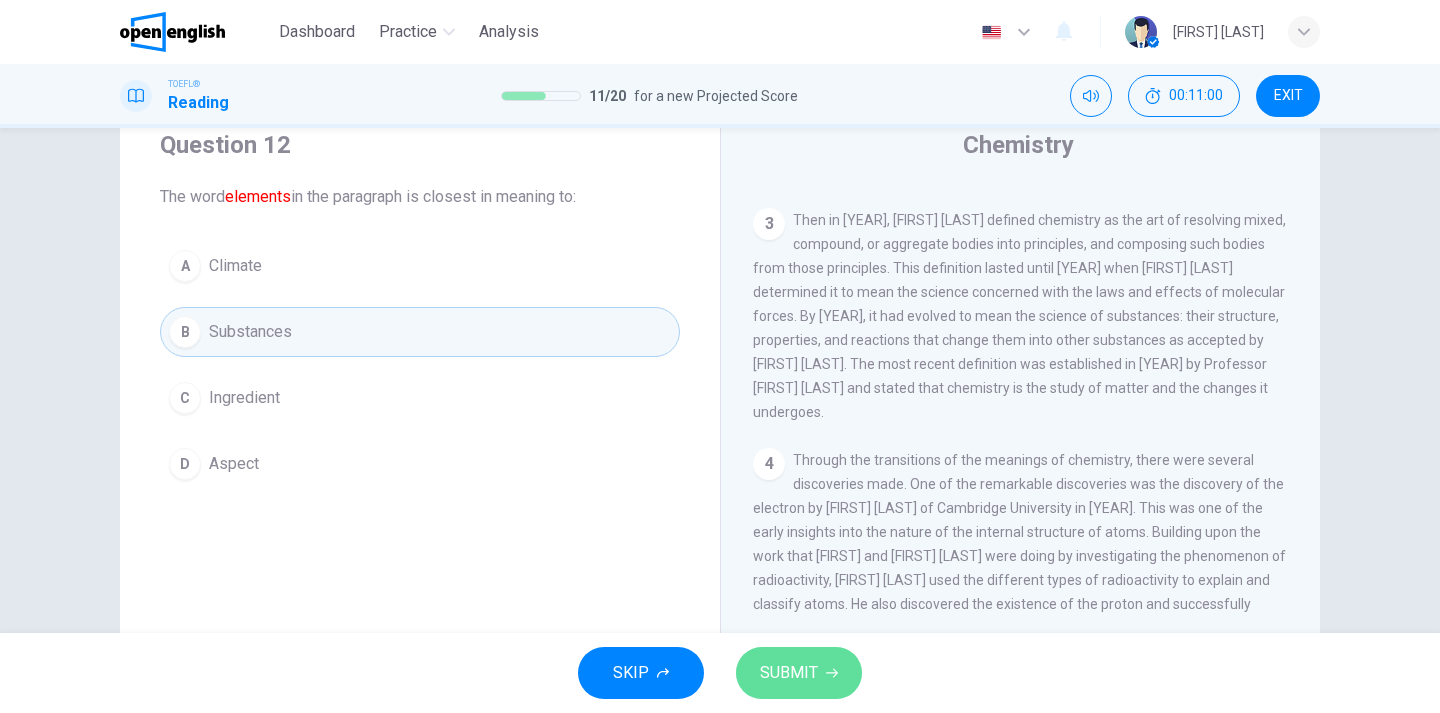 click on "SUBMIT" at bounding box center [789, 673] 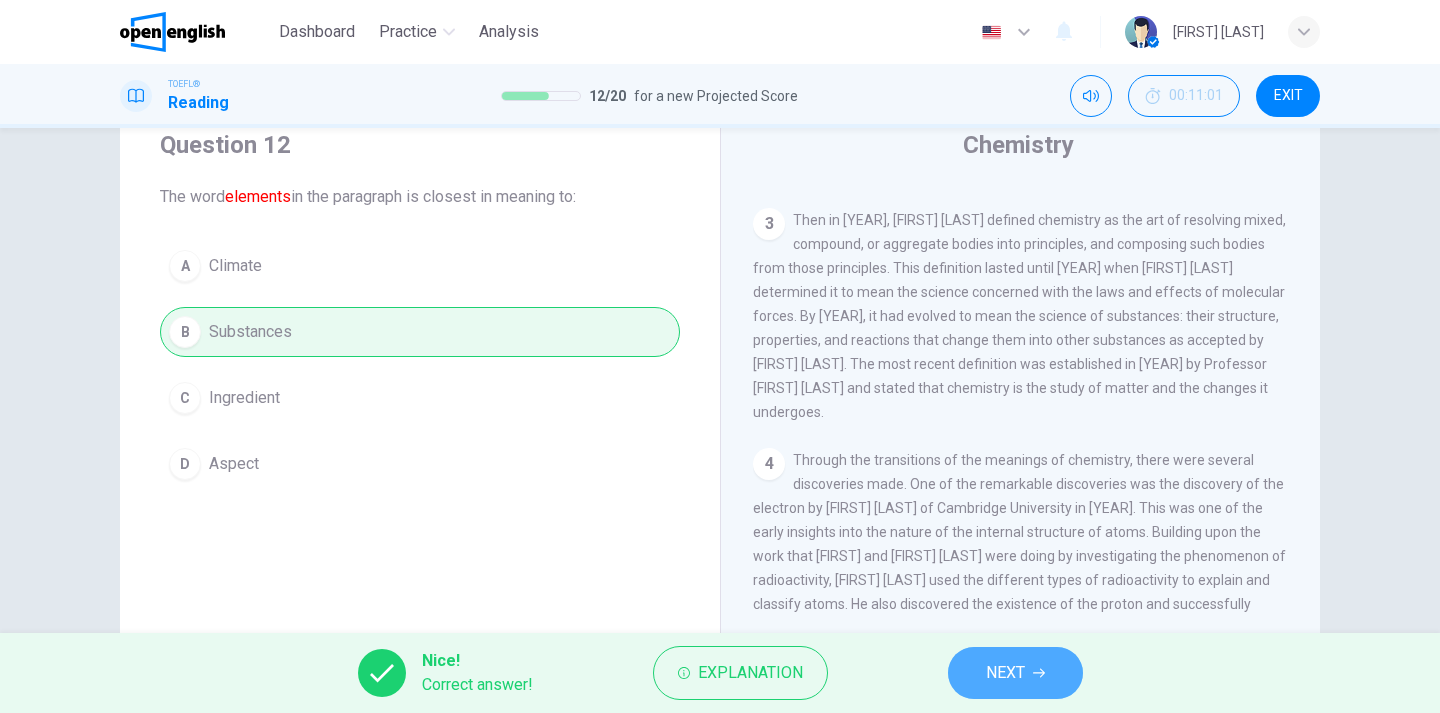 click on "NEXT" at bounding box center [1005, 673] 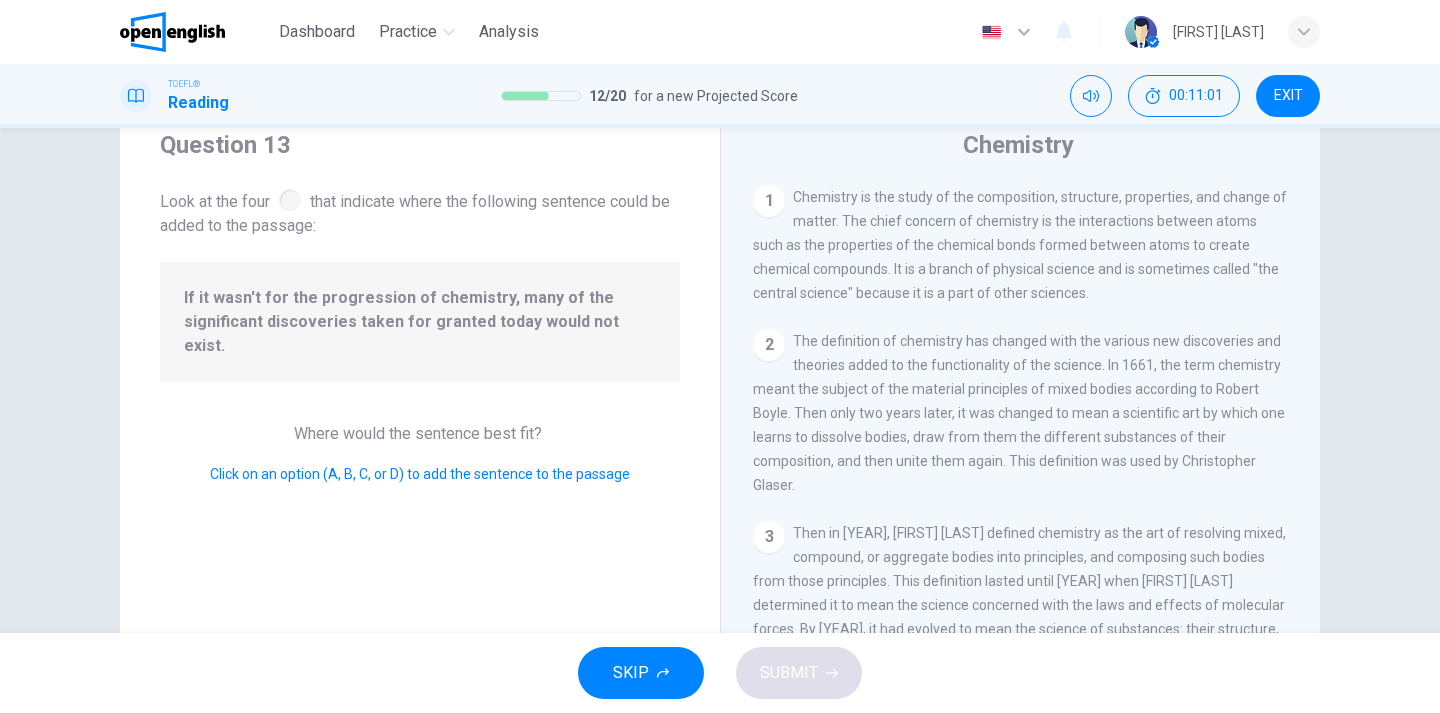 scroll, scrollTop: 393, scrollLeft: 0, axis: vertical 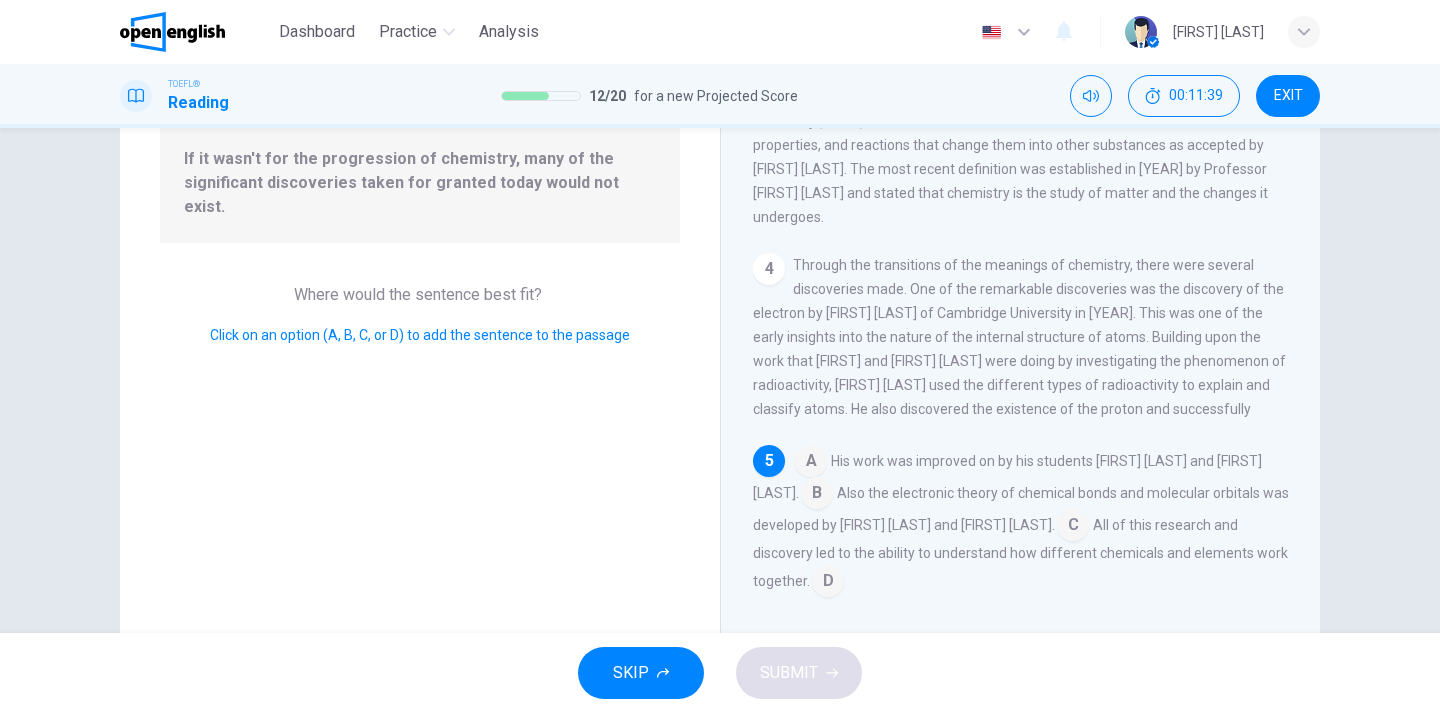 click at bounding box center [811, 463] 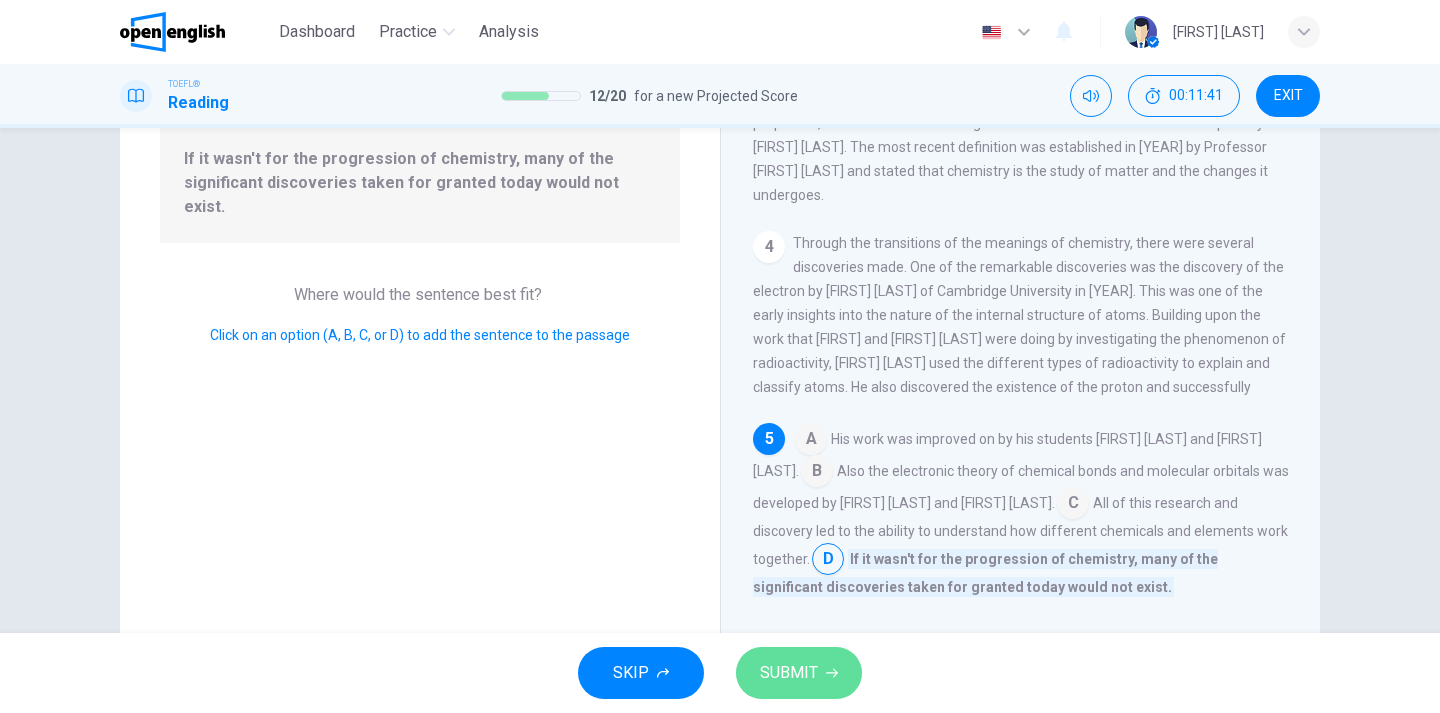 click on "SUBMIT" at bounding box center [799, 673] 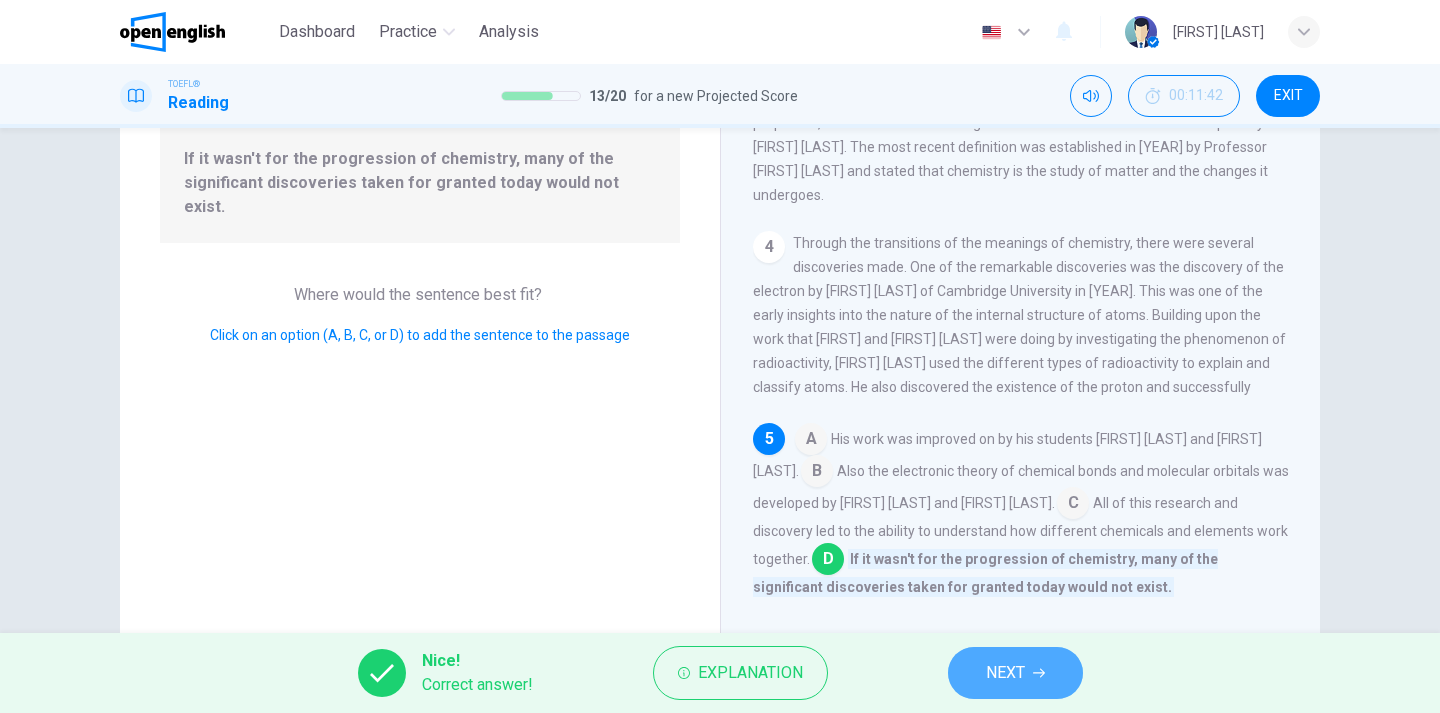 click on "NEXT" at bounding box center [1005, 673] 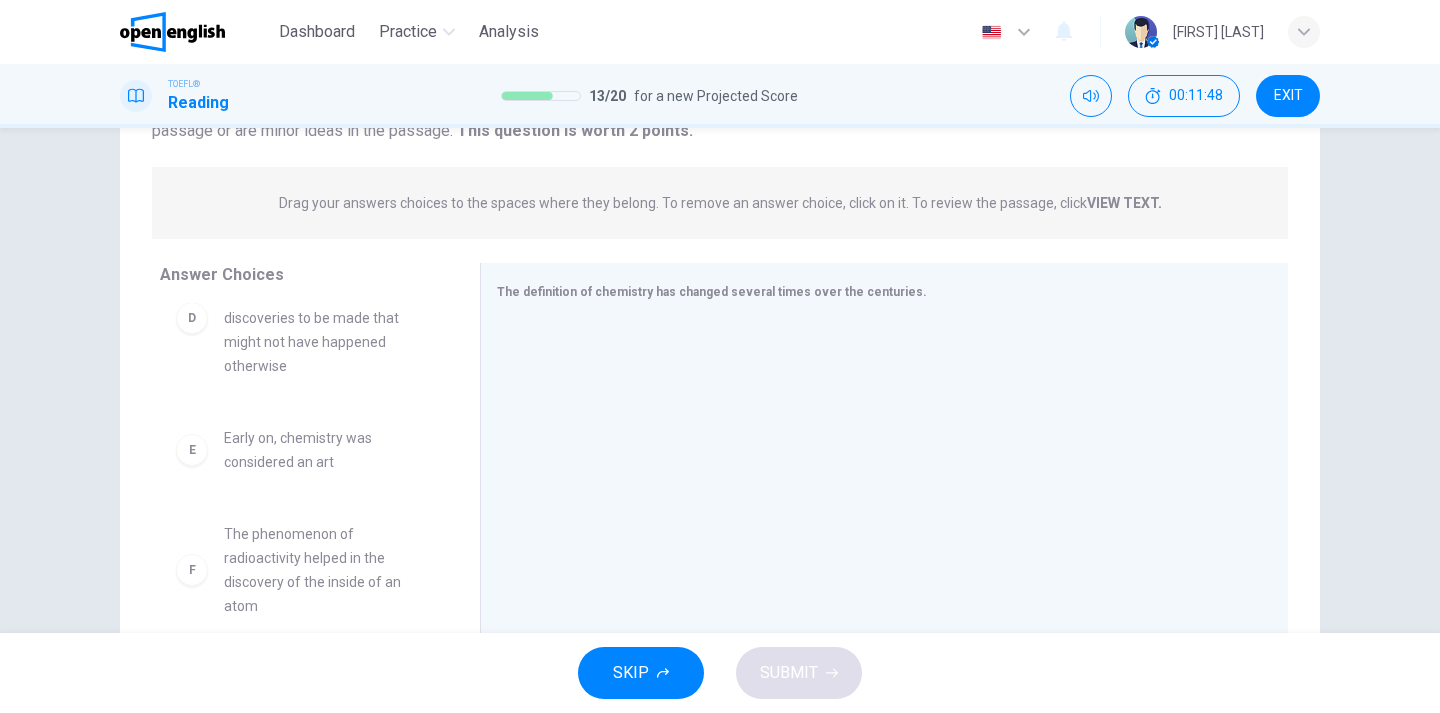 scroll, scrollTop: 468, scrollLeft: 0, axis: vertical 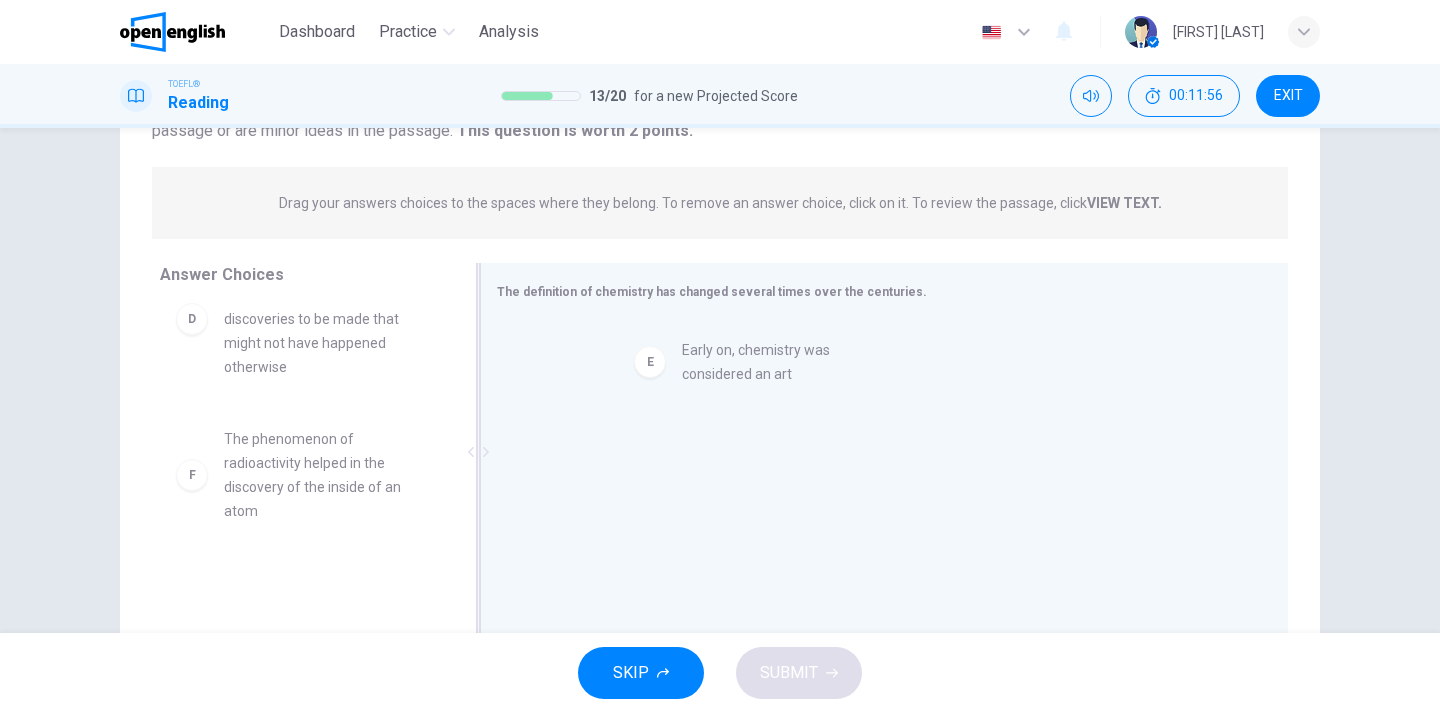 drag, startPoint x: 324, startPoint y: 450, endPoint x: 788, endPoint y: 361, distance: 472.45847 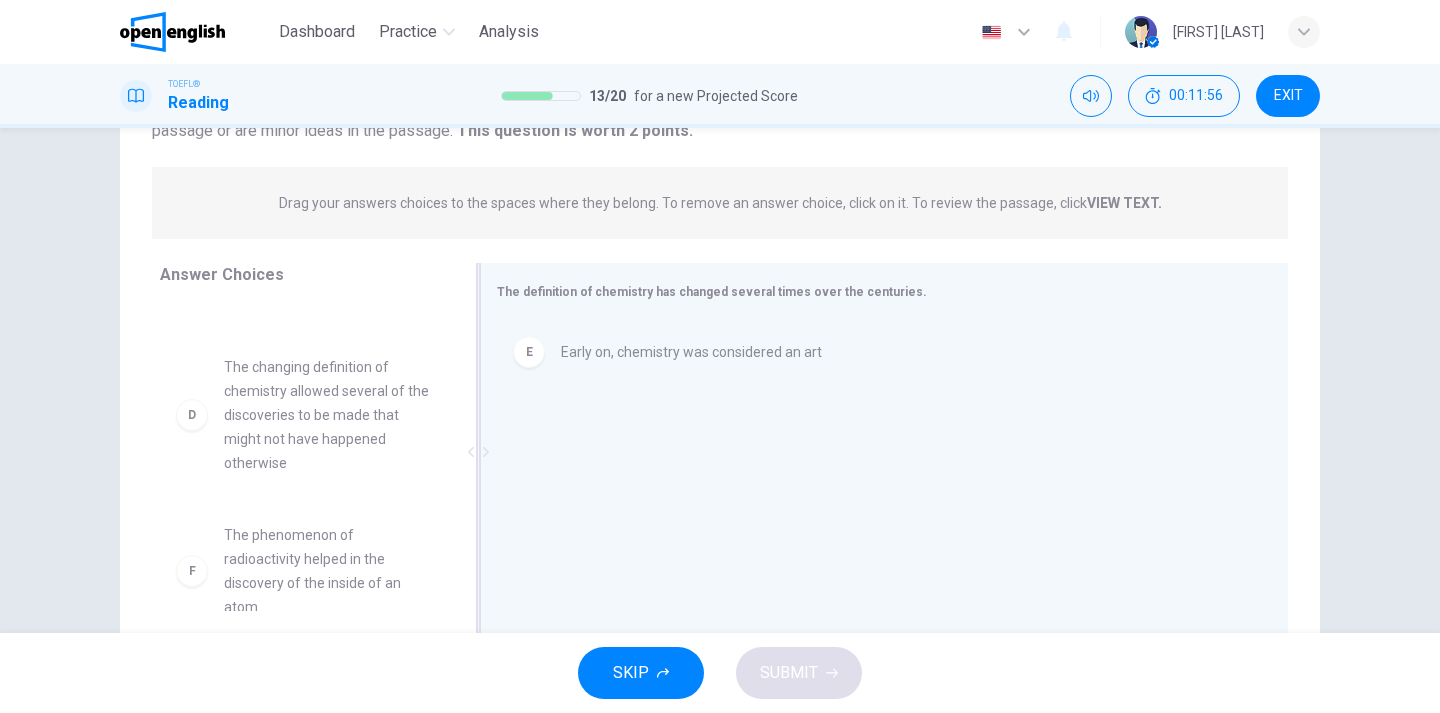 scroll, scrollTop: 372, scrollLeft: 0, axis: vertical 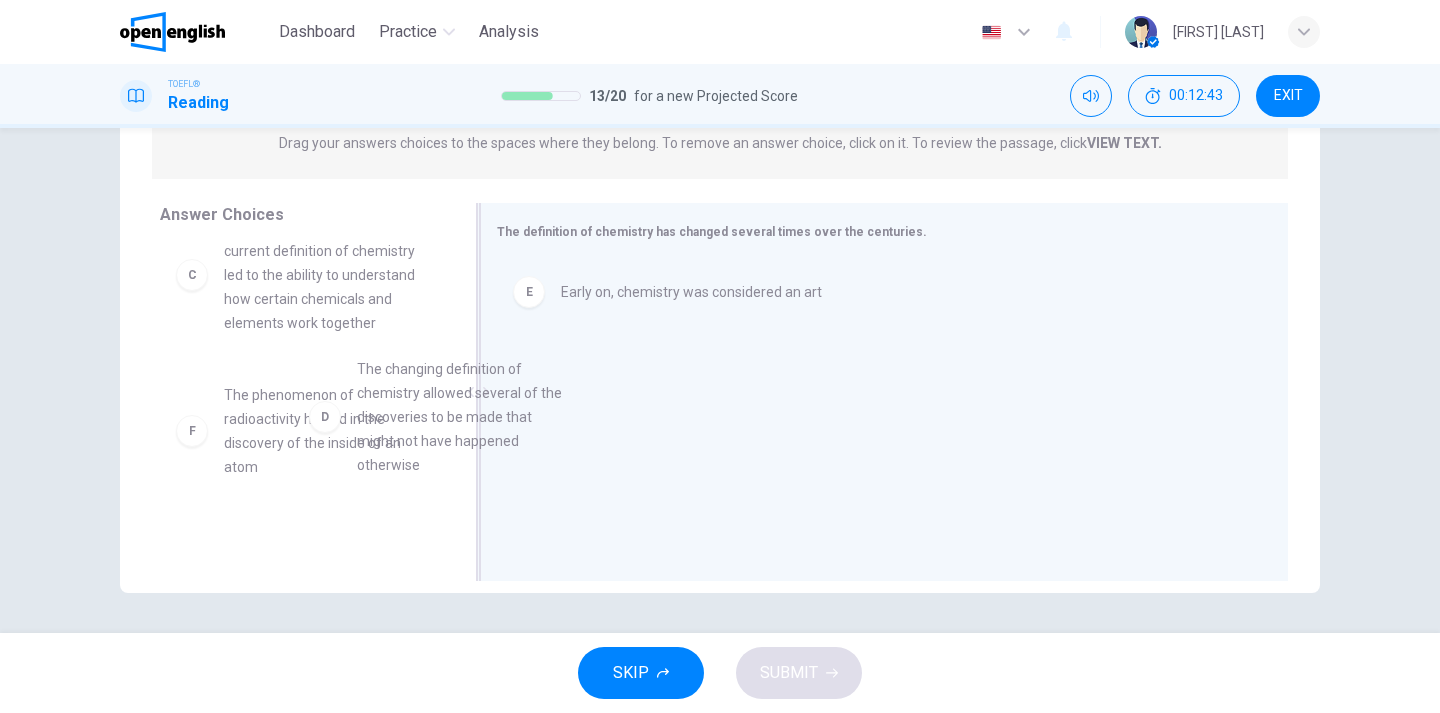 drag, startPoint x: 282, startPoint y: 449, endPoint x: 608, endPoint y: 416, distance: 327.666 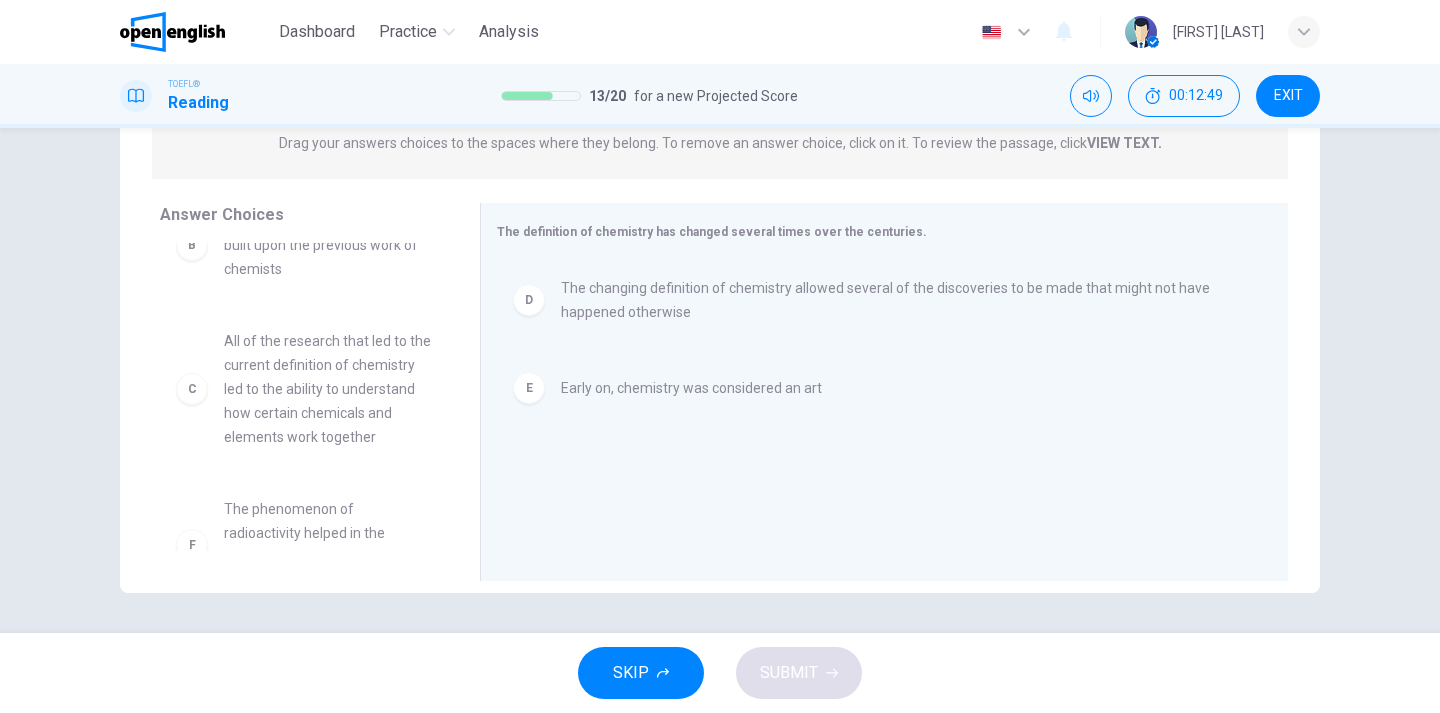 scroll, scrollTop: 158, scrollLeft: 0, axis: vertical 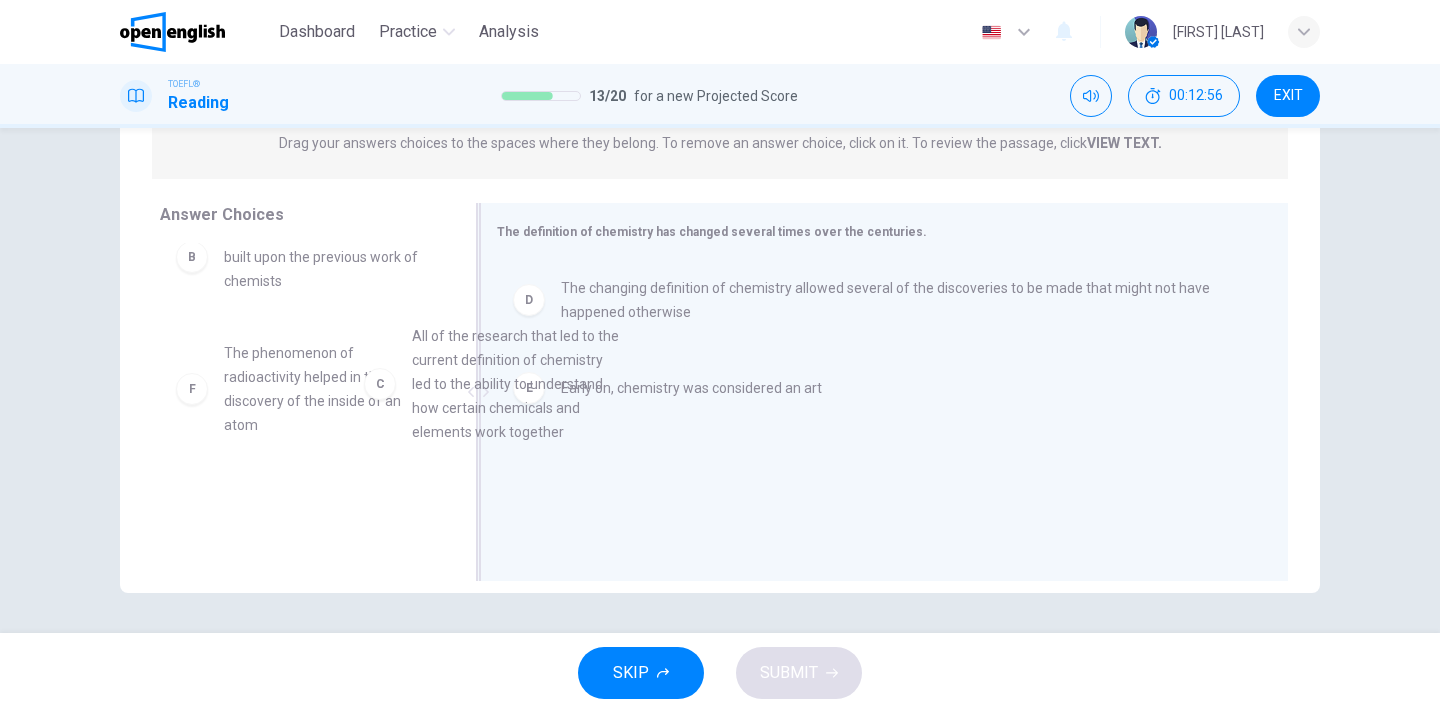 drag, startPoint x: 343, startPoint y: 412, endPoint x: 605, endPoint y: 398, distance: 262.37378 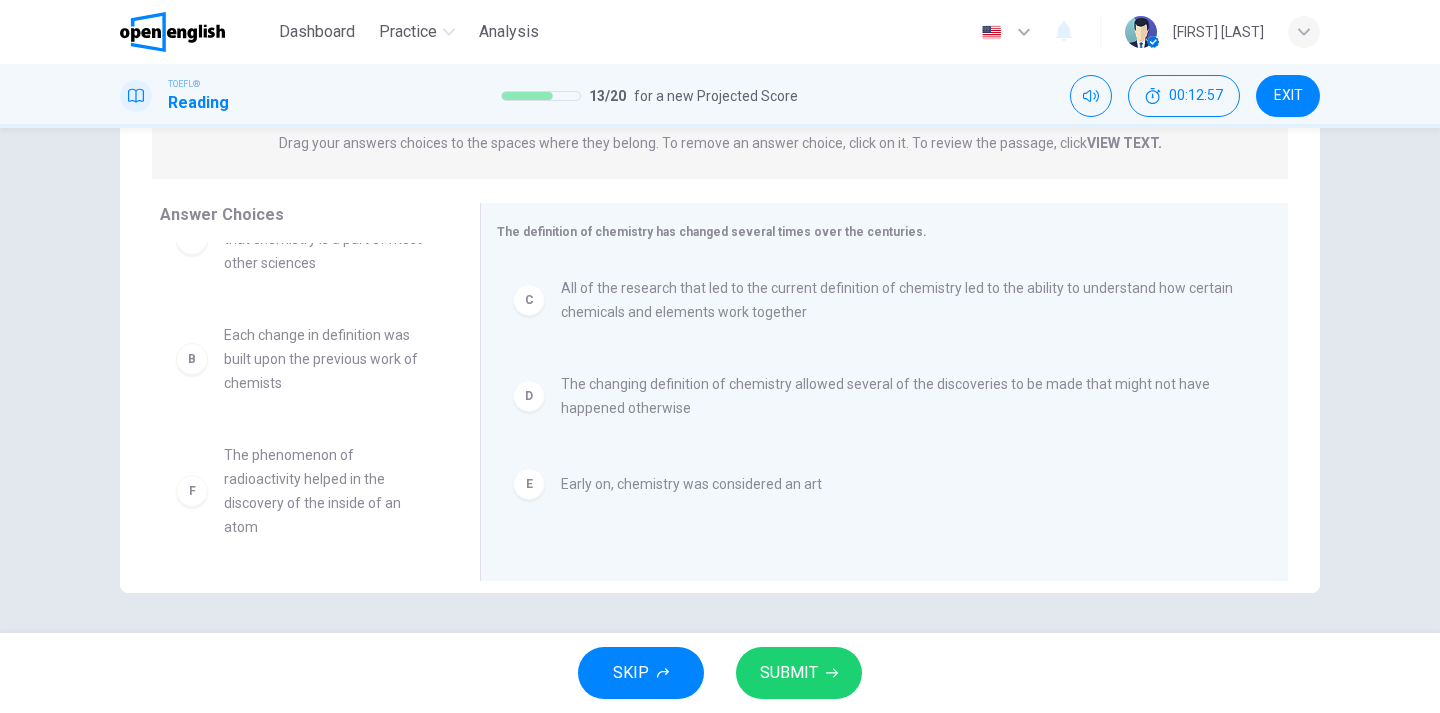 scroll, scrollTop: 36, scrollLeft: 0, axis: vertical 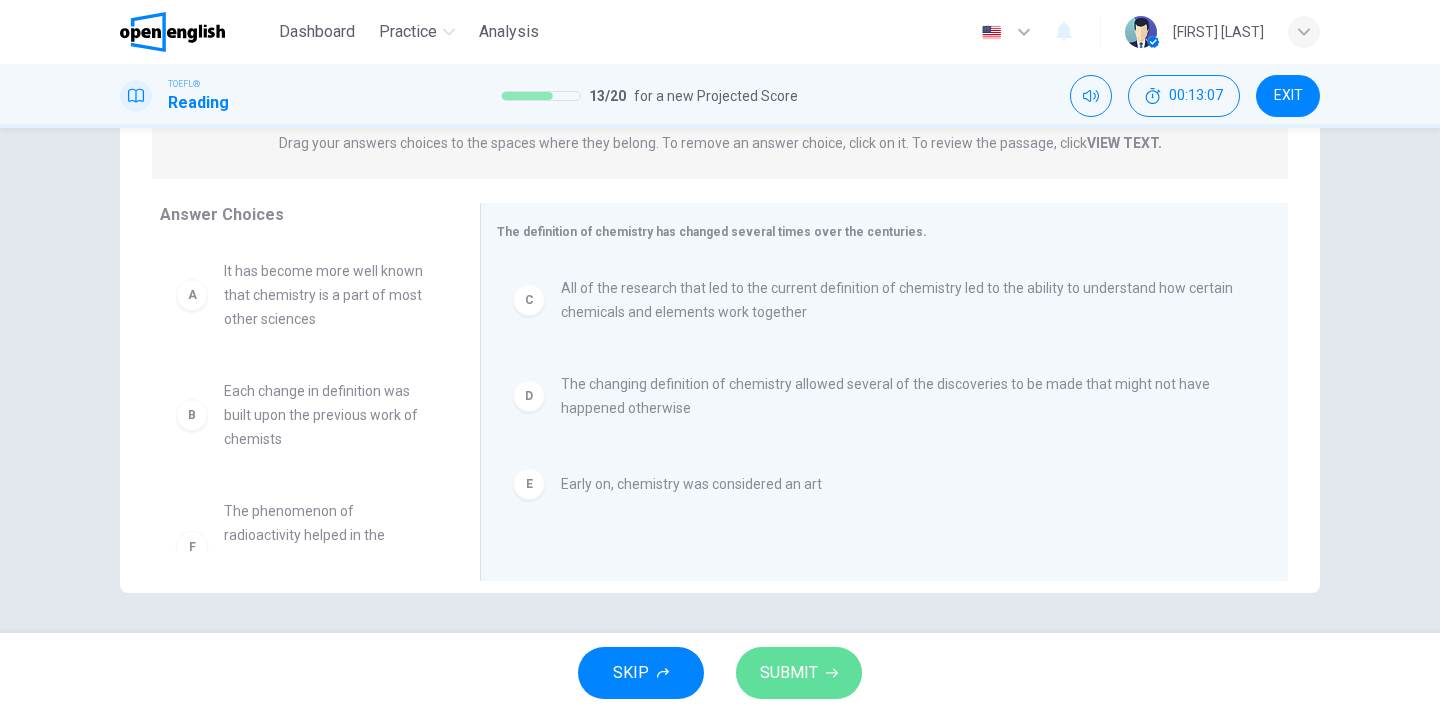 click on "SUBMIT" at bounding box center (789, 673) 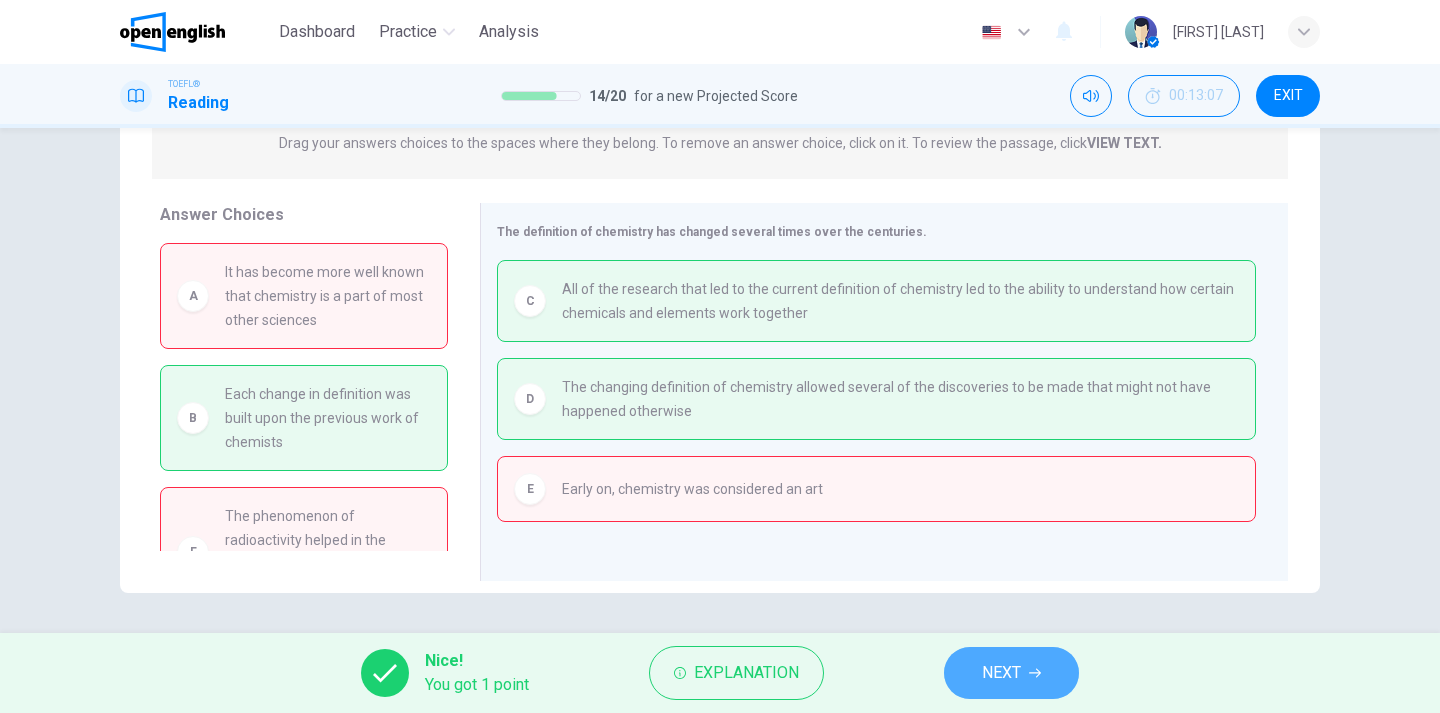 click on "NEXT" at bounding box center [1011, 673] 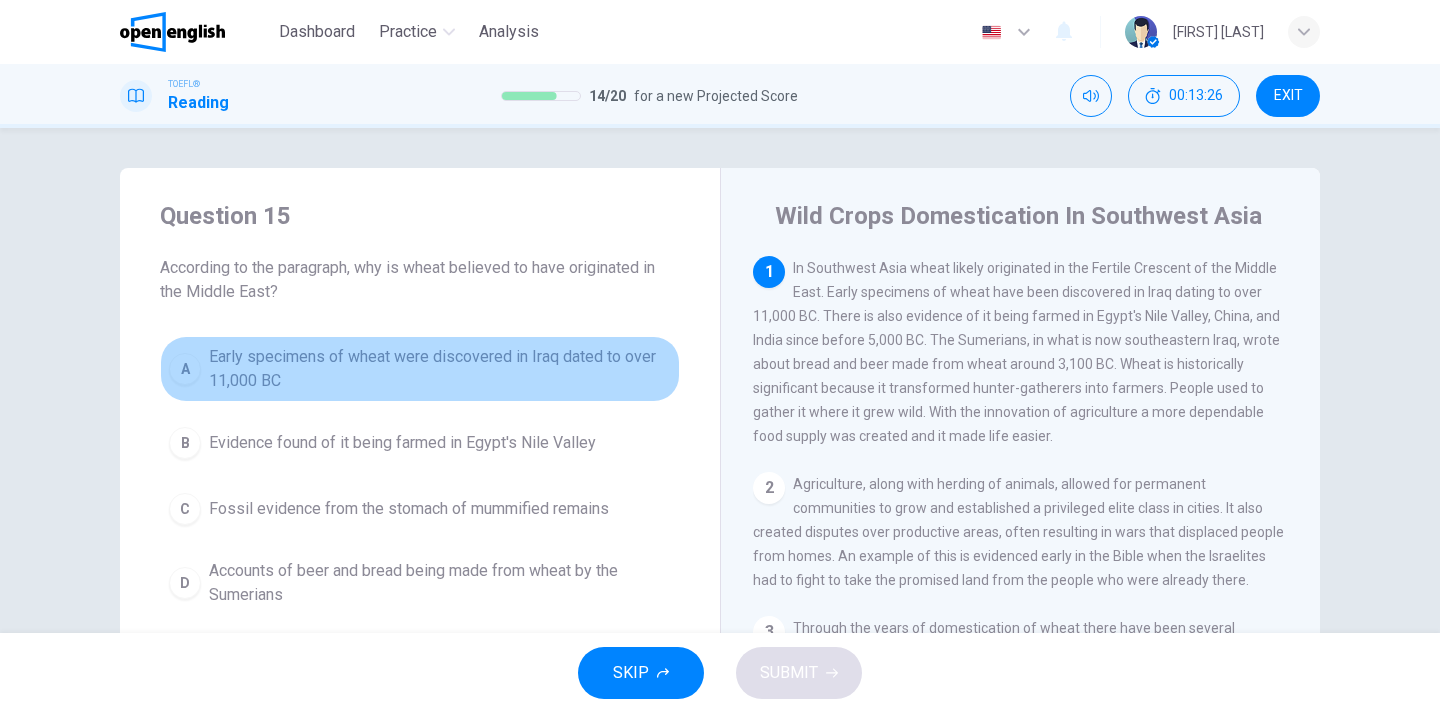 click on "Early specimens of wheat were discovered in Iraq dated to over 11,000 BC" at bounding box center [440, 369] 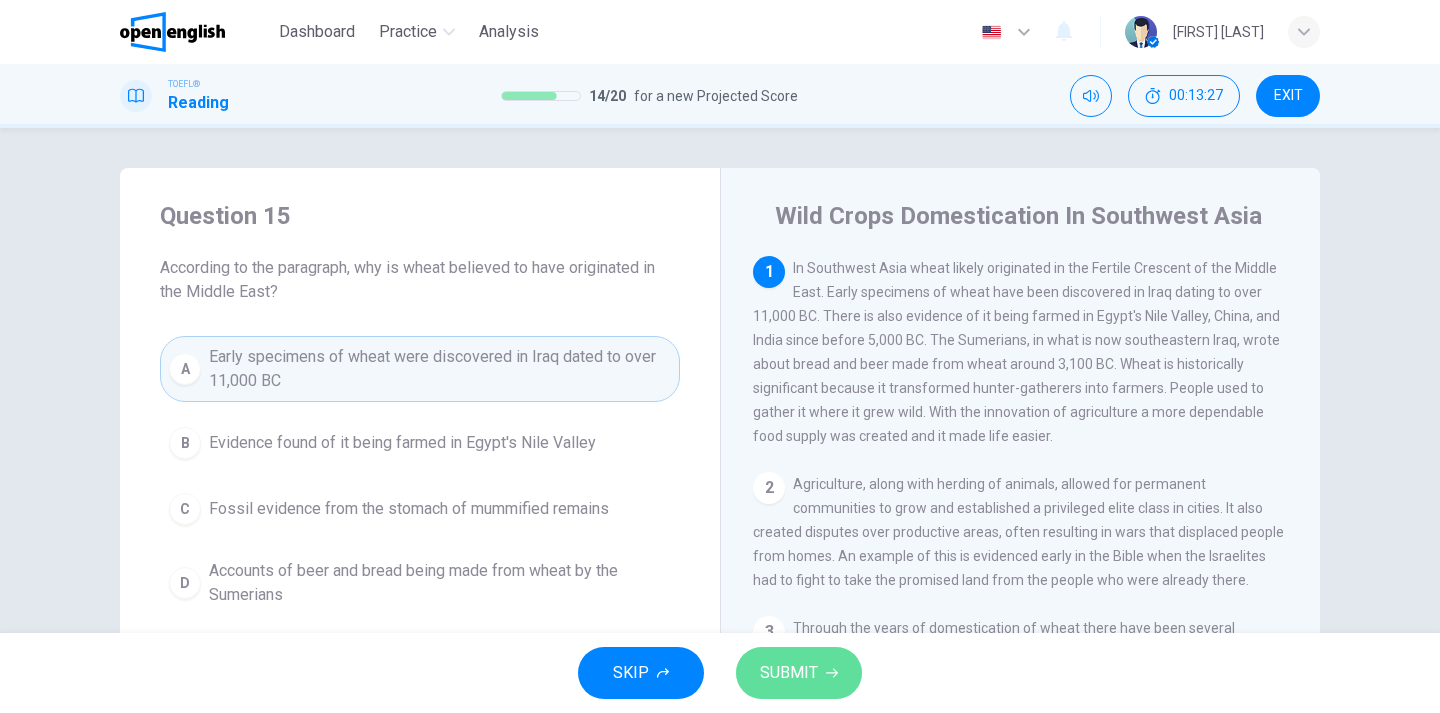 click on "SUBMIT" at bounding box center [789, 673] 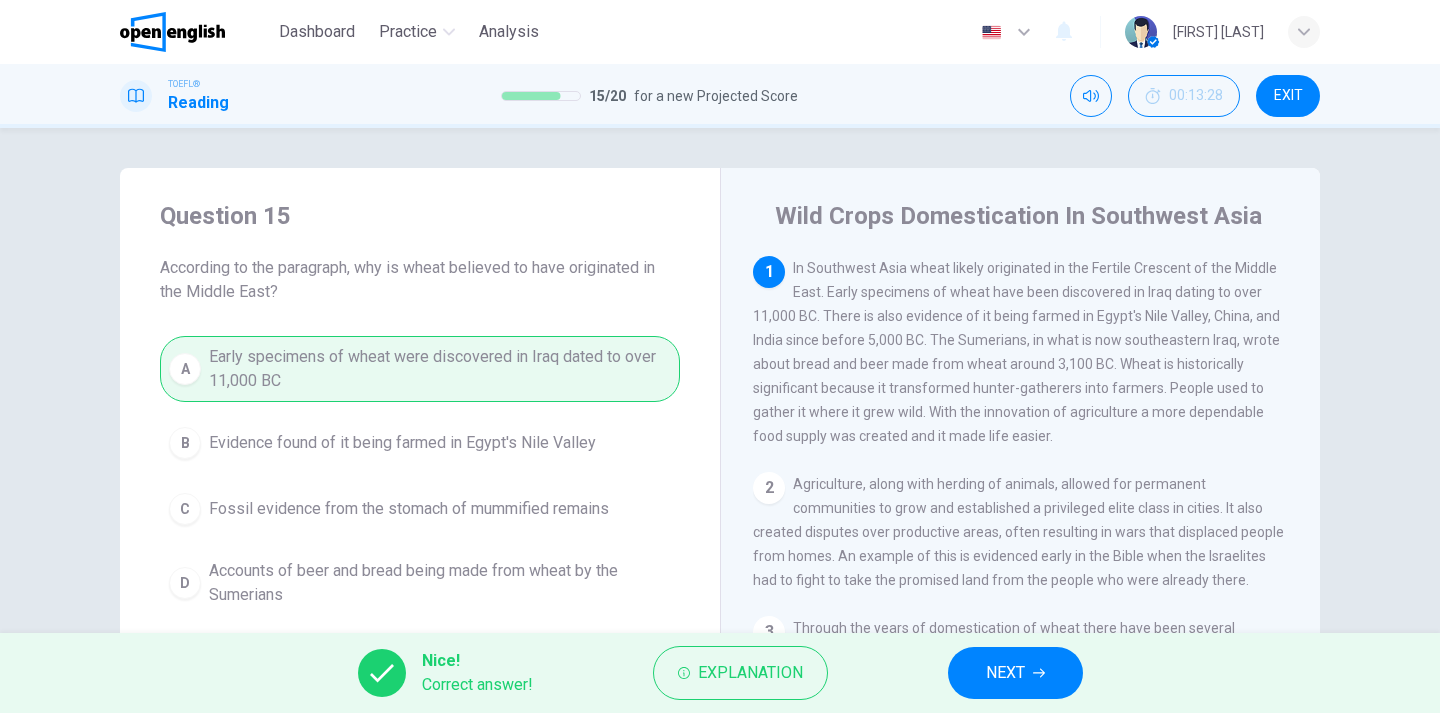 click on "NEXT" at bounding box center (1005, 673) 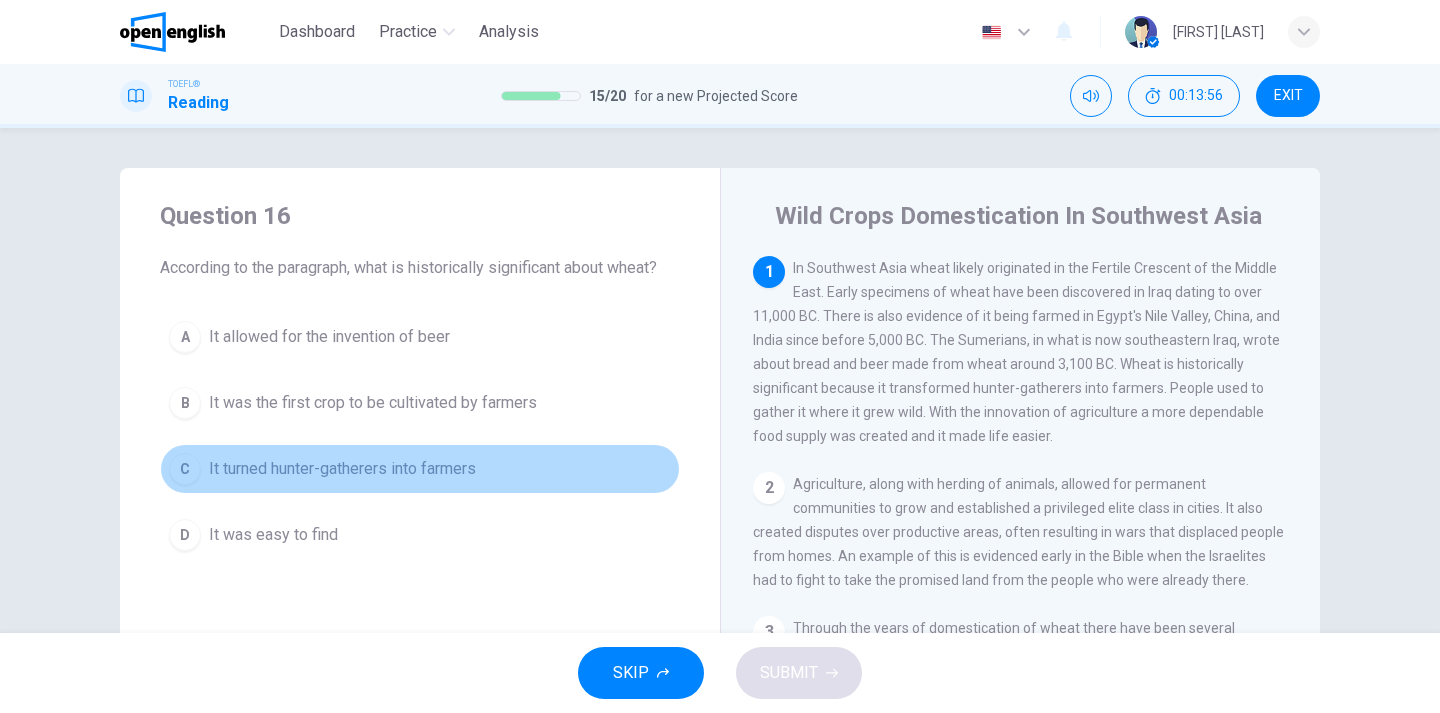 click on "It turned hunter-gatherers into farmers" at bounding box center (329, 337) 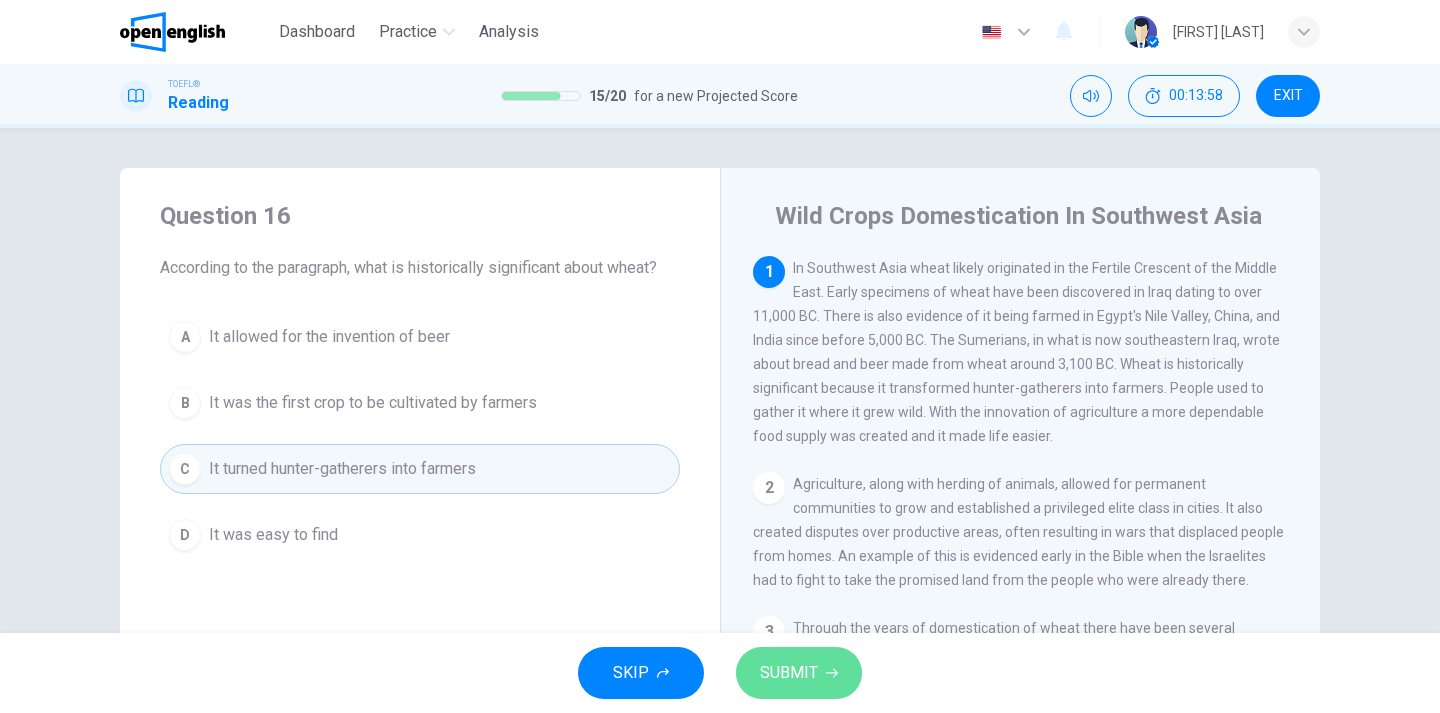 click on "SUBMIT" at bounding box center (789, 673) 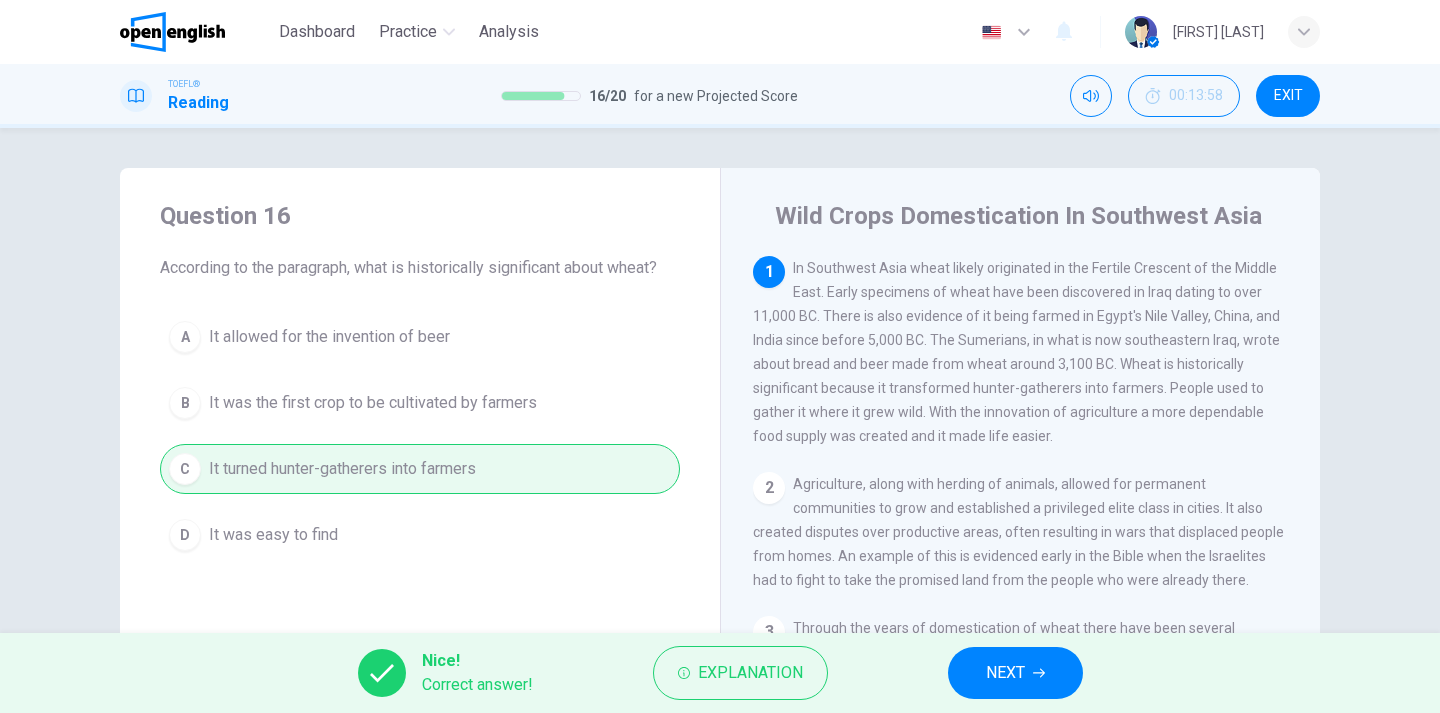 click at bounding box center (1039, 673) 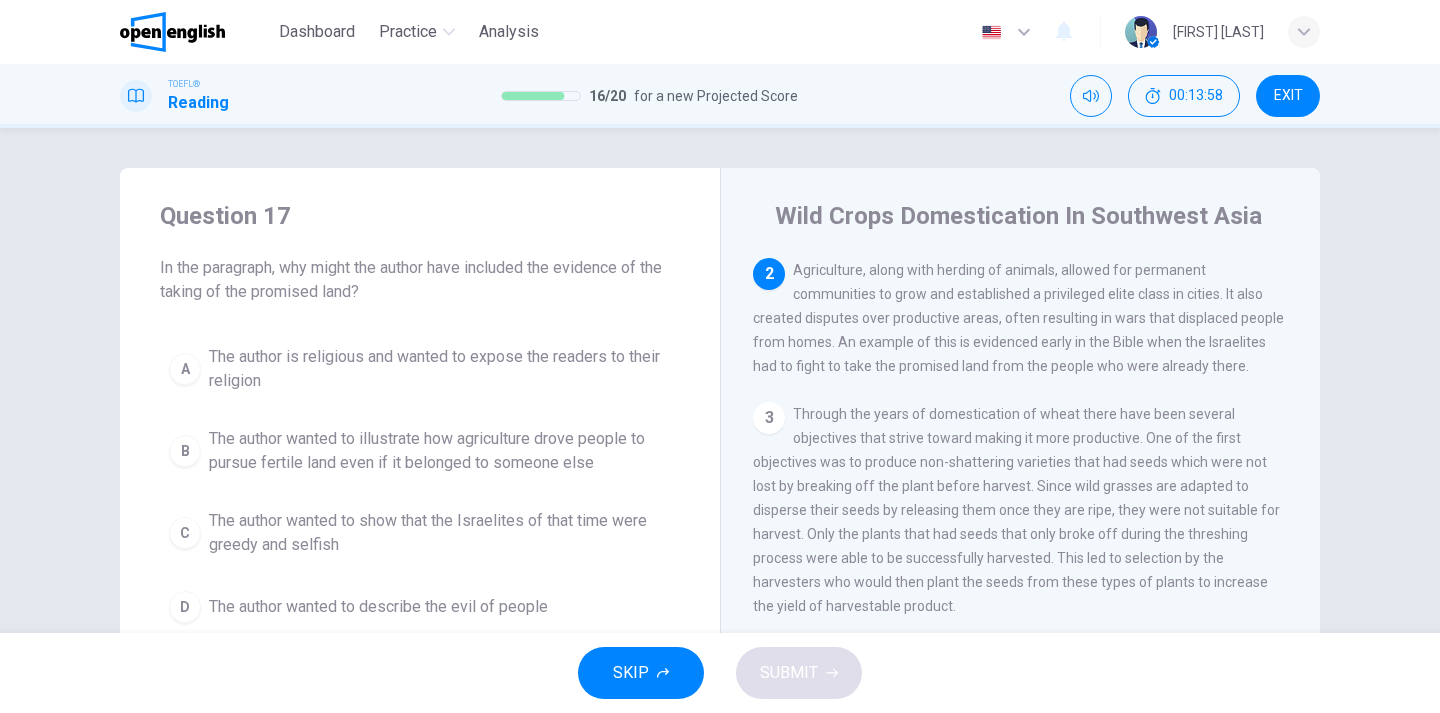 scroll, scrollTop: 216, scrollLeft: 0, axis: vertical 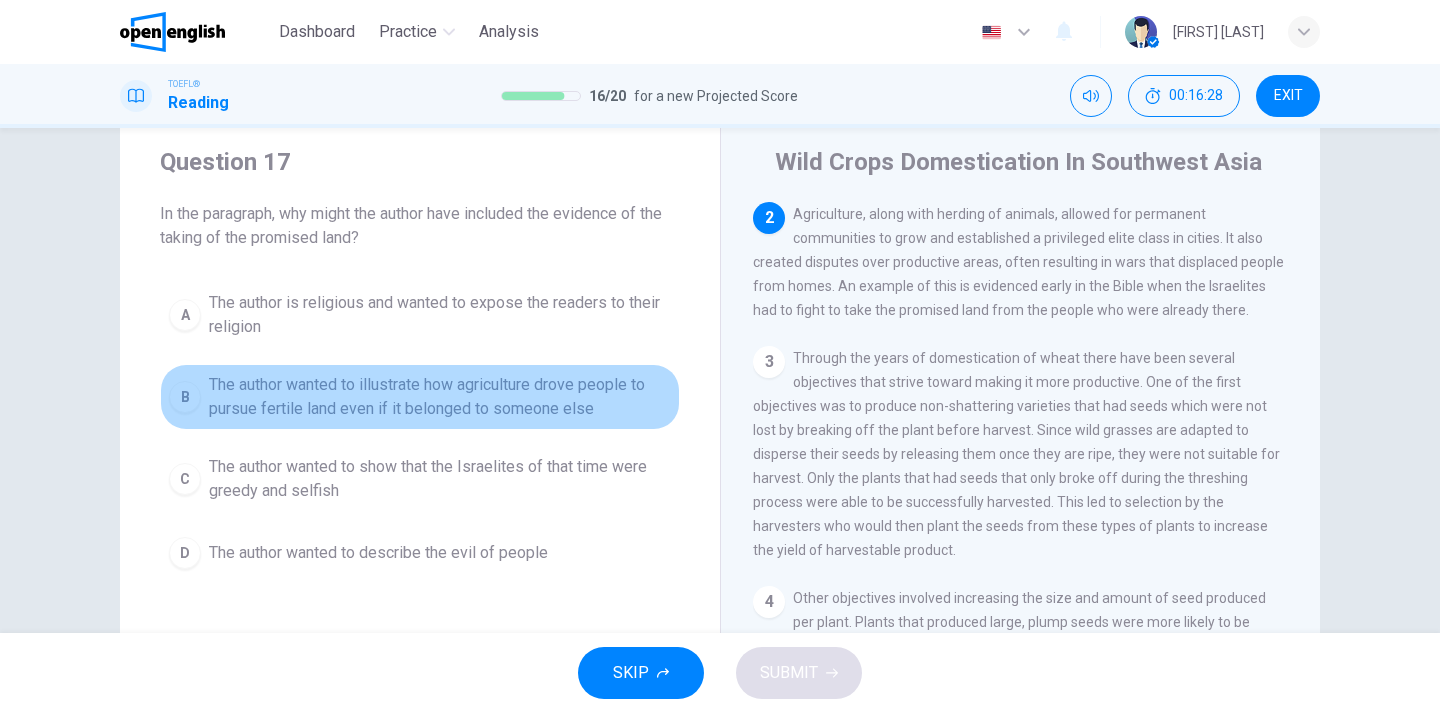 click on "The author wanted to illustrate how agriculture drove people to pursue fertile land even if it belonged to someone else" at bounding box center (440, 315) 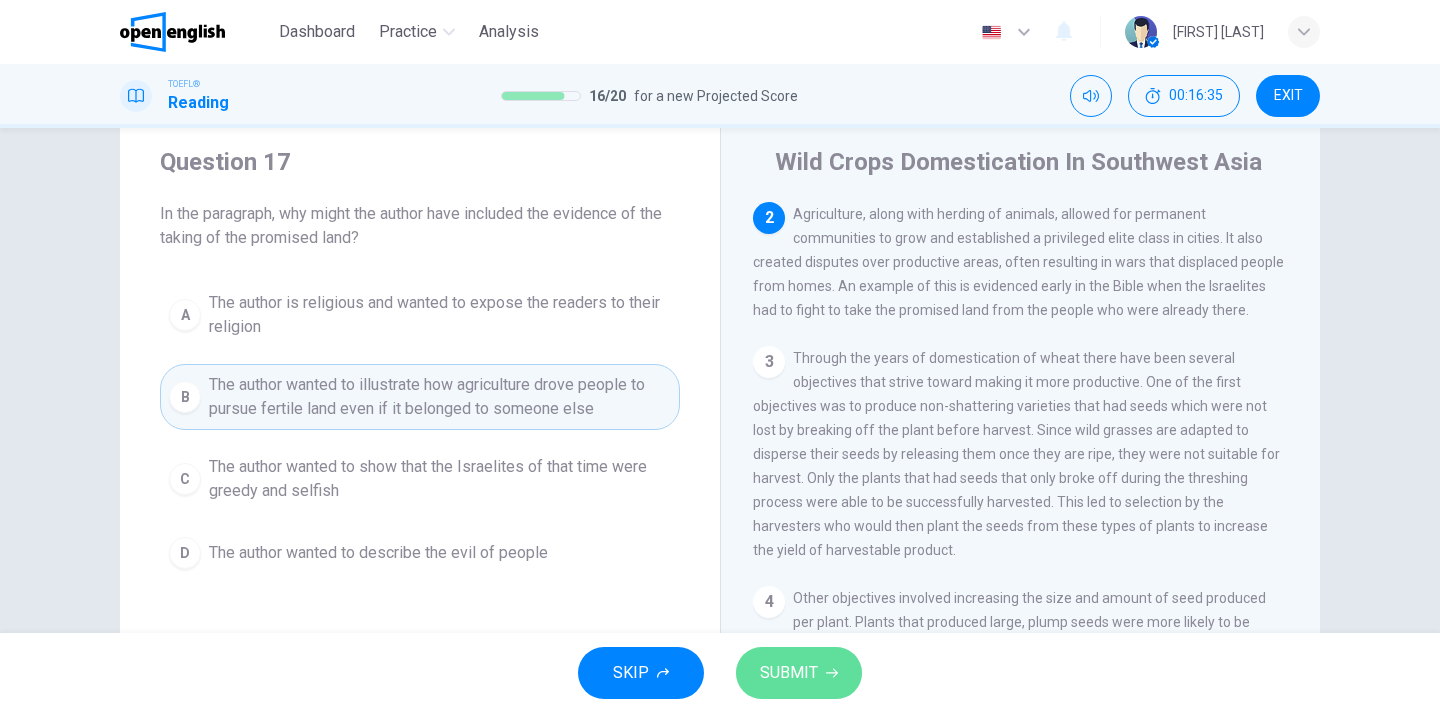 click on "SUBMIT" at bounding box center [789, 673] 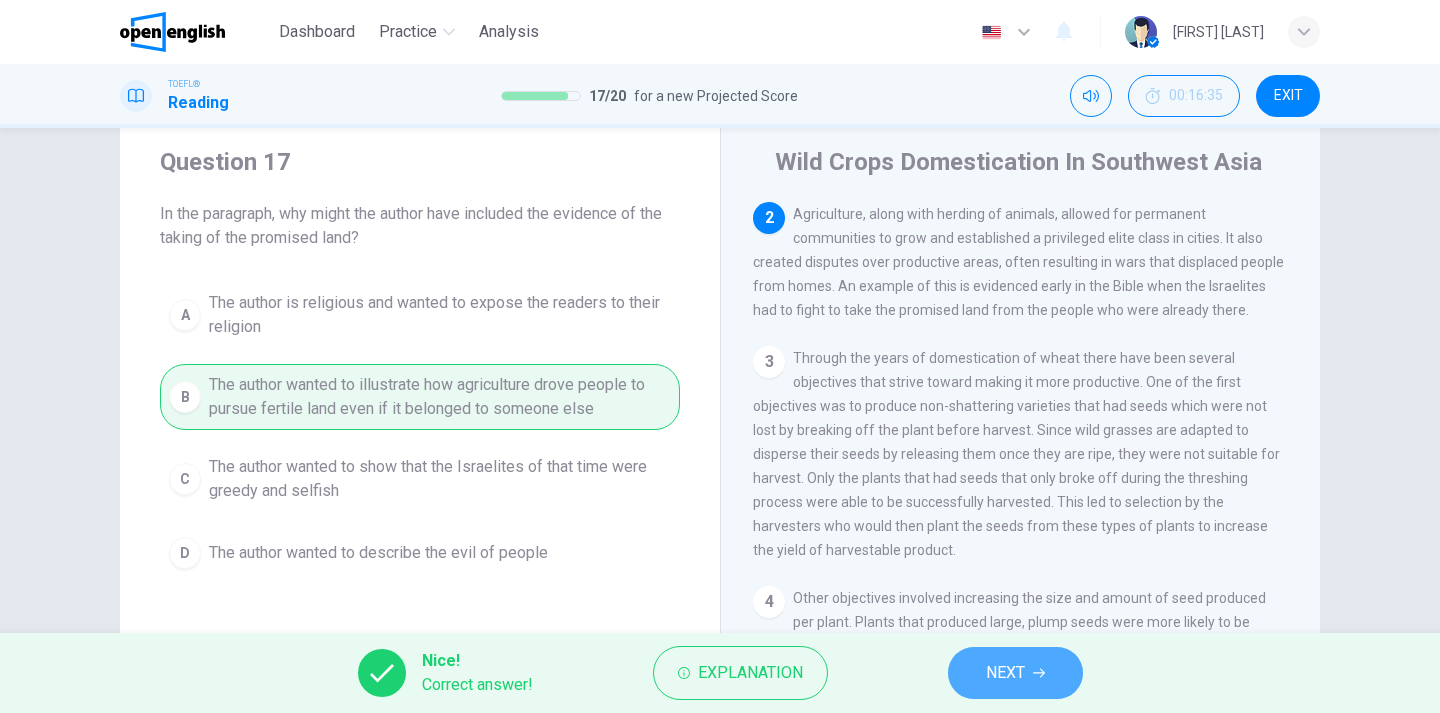 click on "NEXT" at bounding box center [1015, 673] 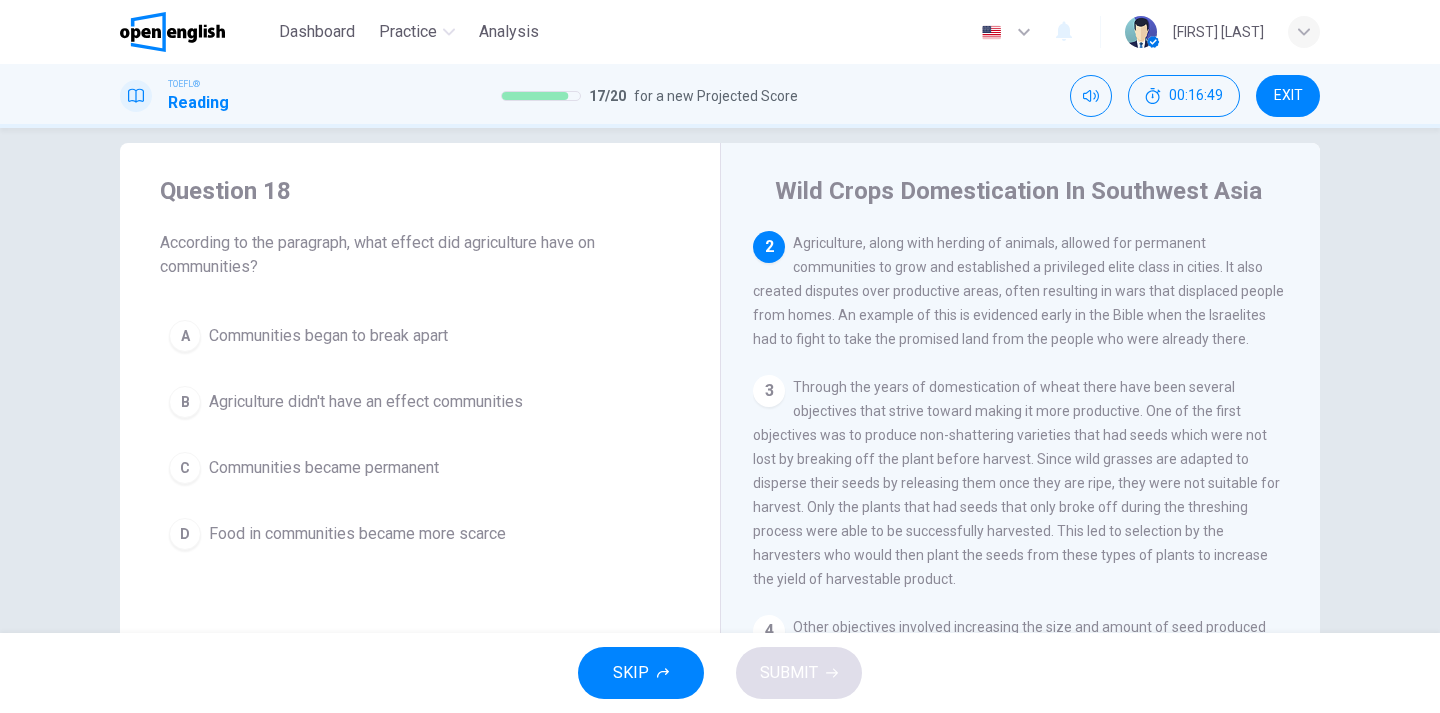 scroll, scrollTop: 22, scrollLeft: 0, axis: vertical 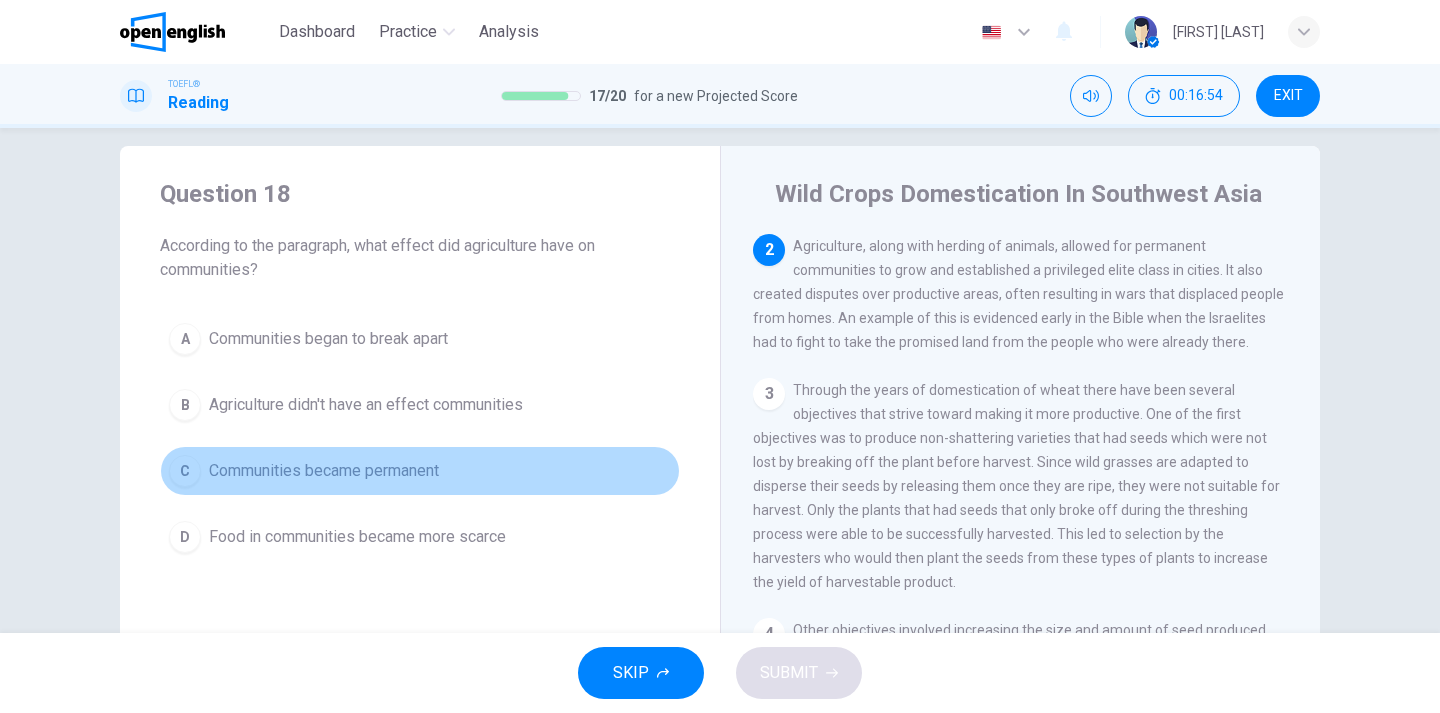 click on "Communities became permanent" at bounding box center (328, 339) 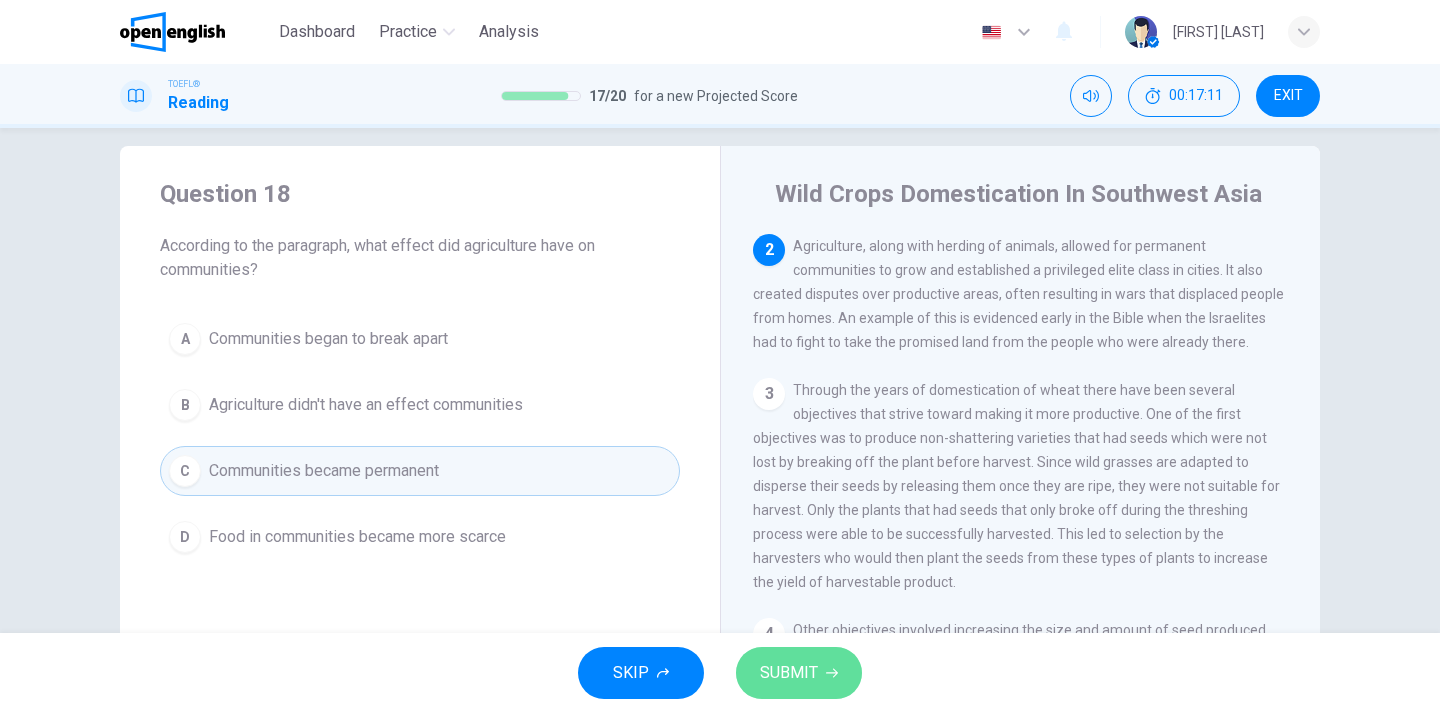 click on "SUBMIT" at bounding box center (799, 673) 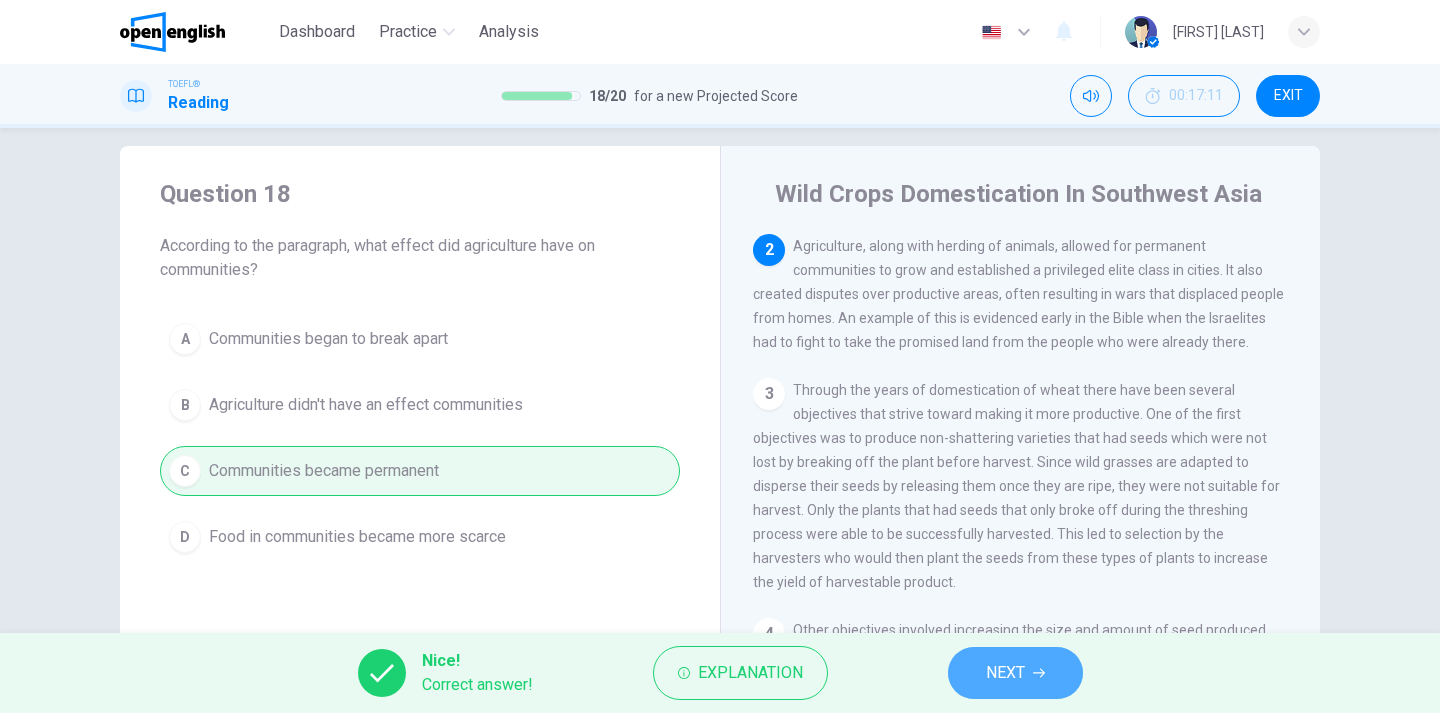 click on "NEXT" at bounding box center [1005, 673] 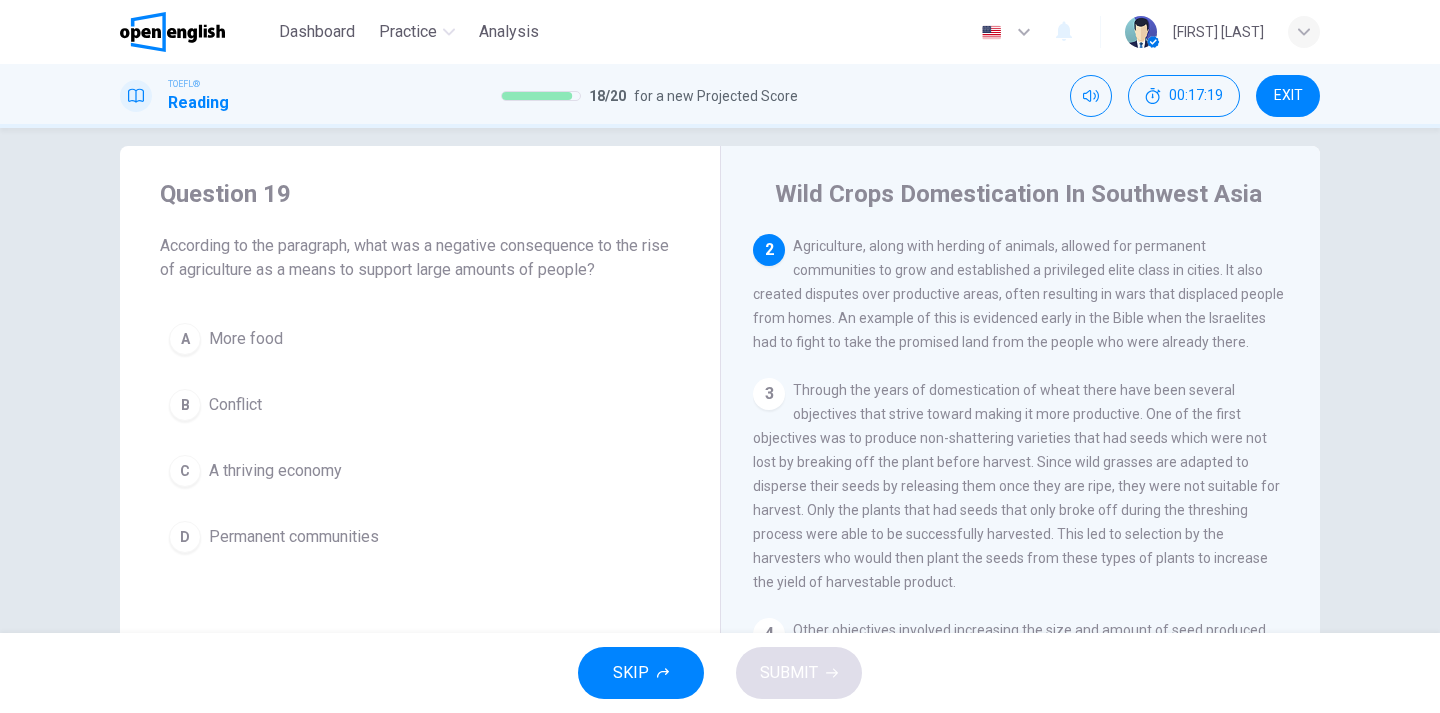 click on "Conflict" at bounding box center [246, 339] 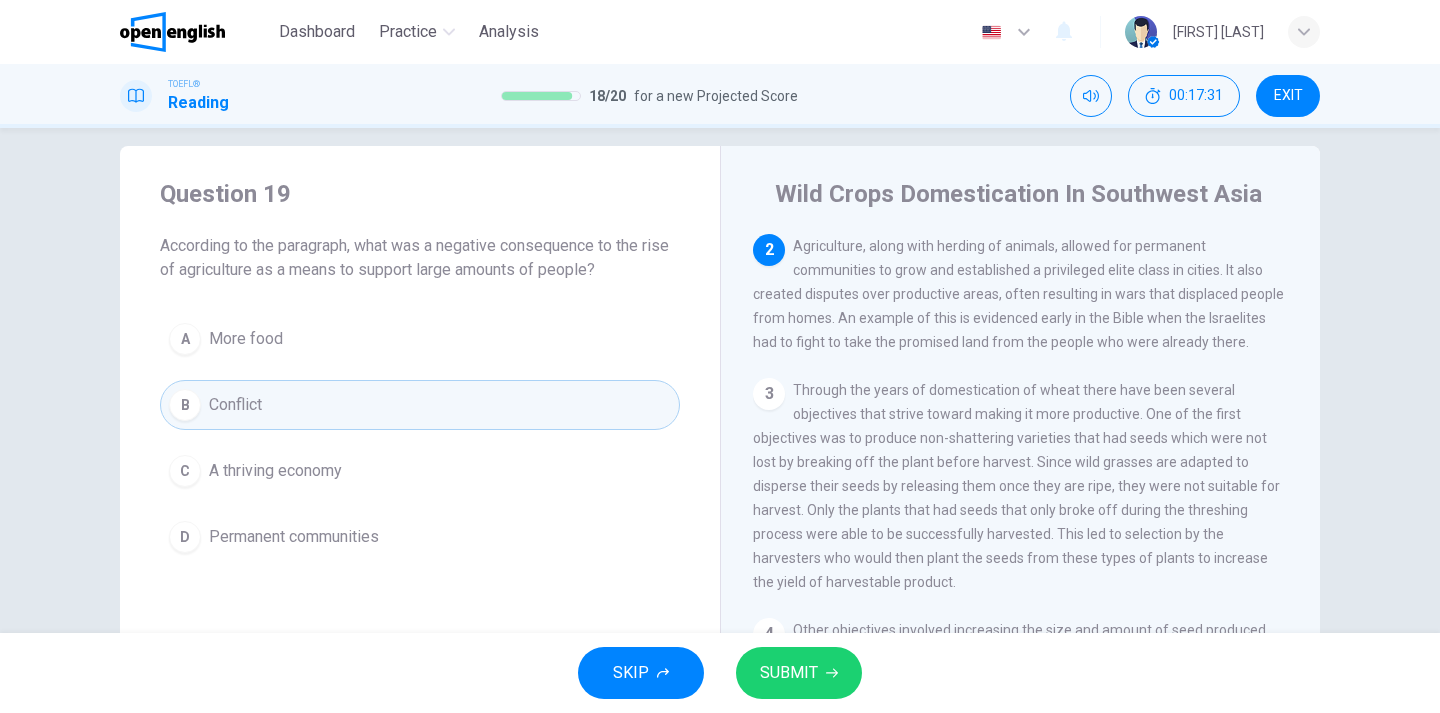 click on "Permanent communities" at bounding box center (246, 339) 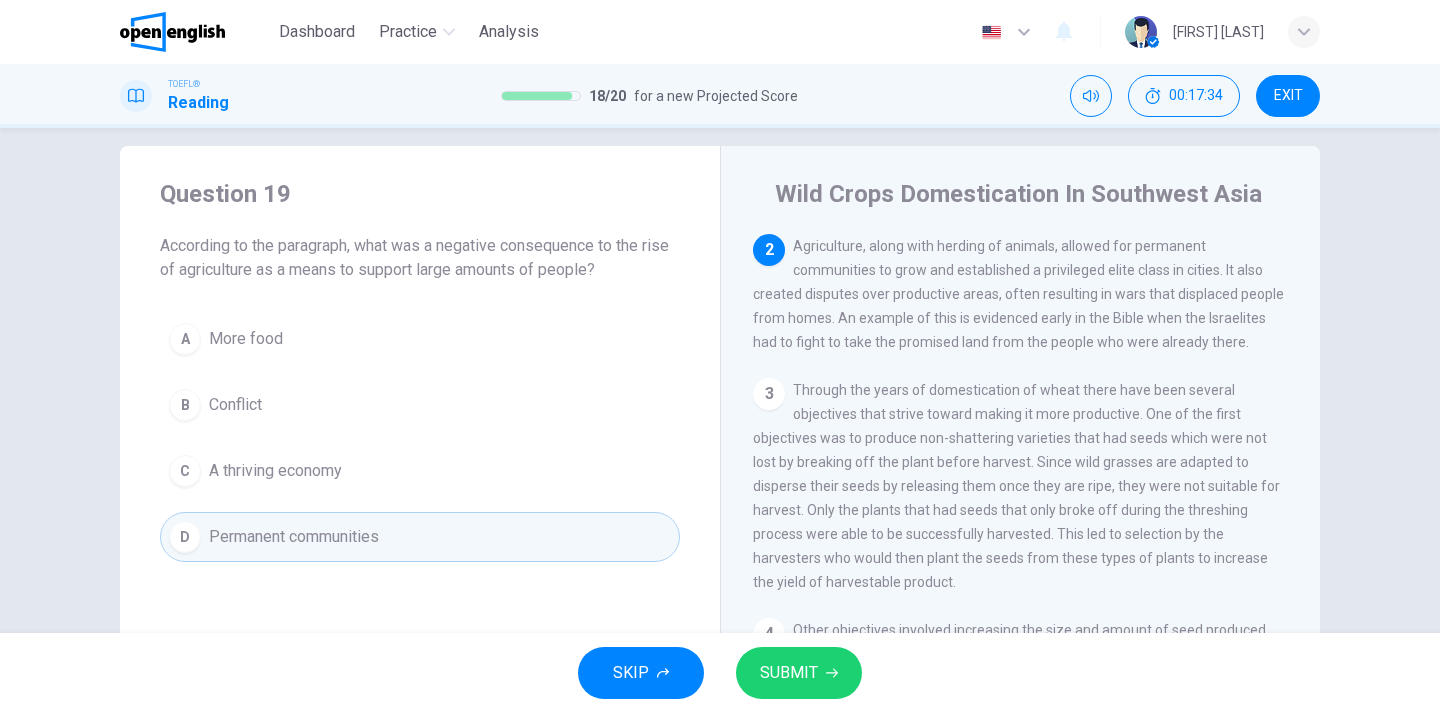 click on "SUBMIT" at bounding box center [789, 673] 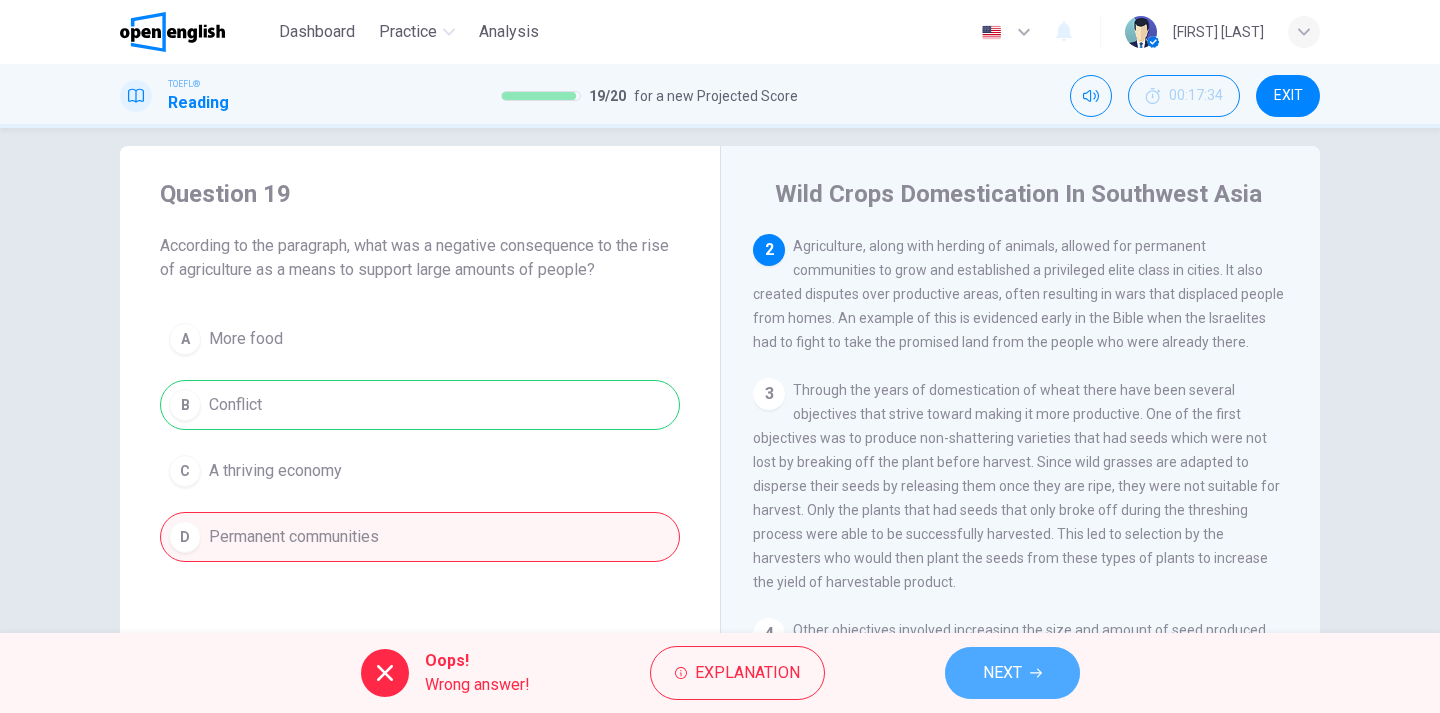 click on "NEXT" at bounding box center [1002, 673] 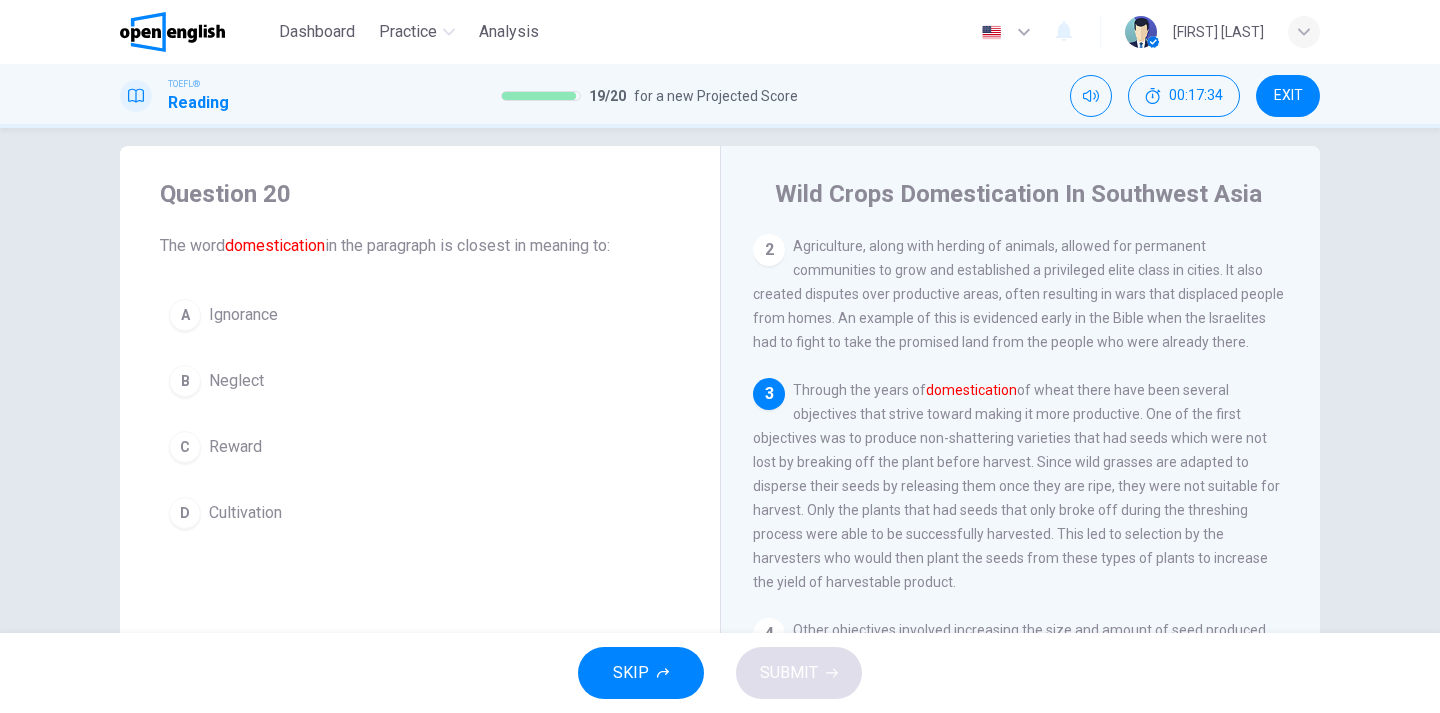 scroll, scrollTop: 337, scrollLeft: 0, axis: vertical 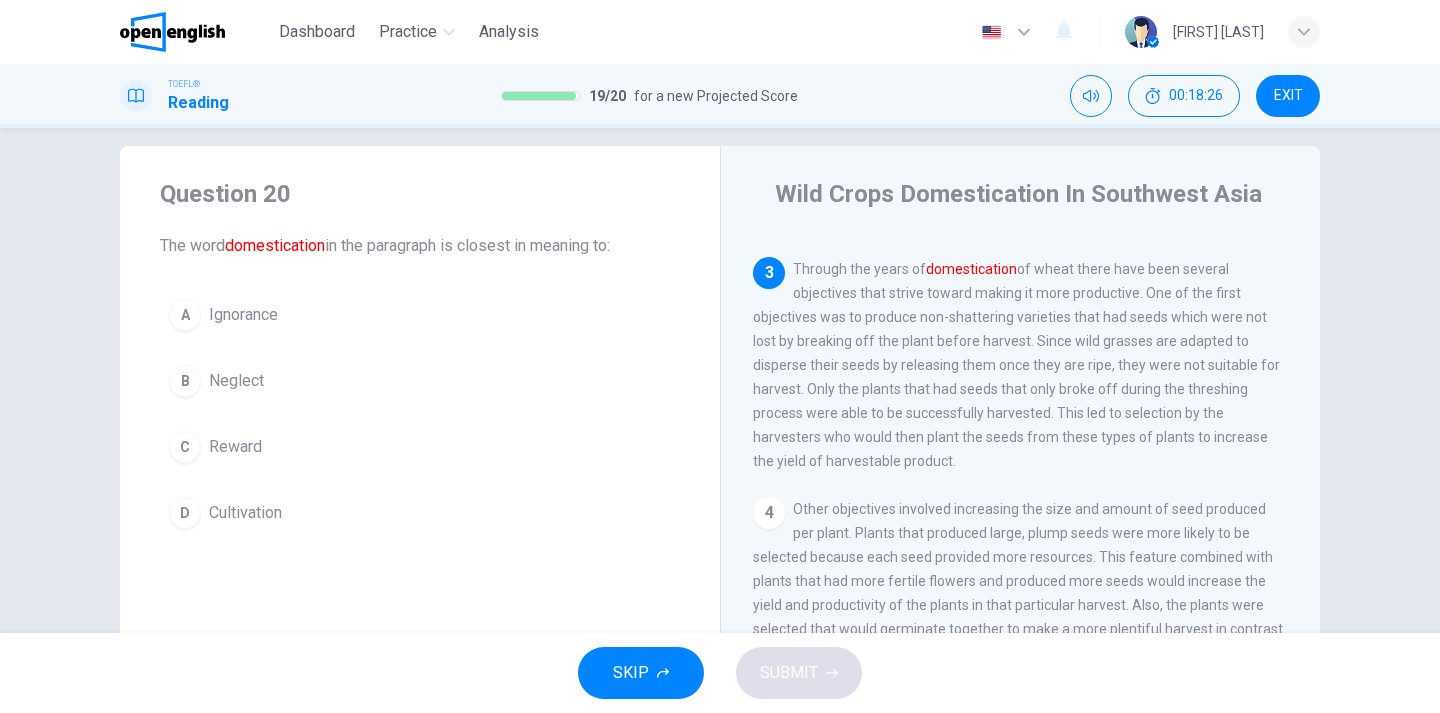 click on "Cultivation" at bounding box center (243, 315) 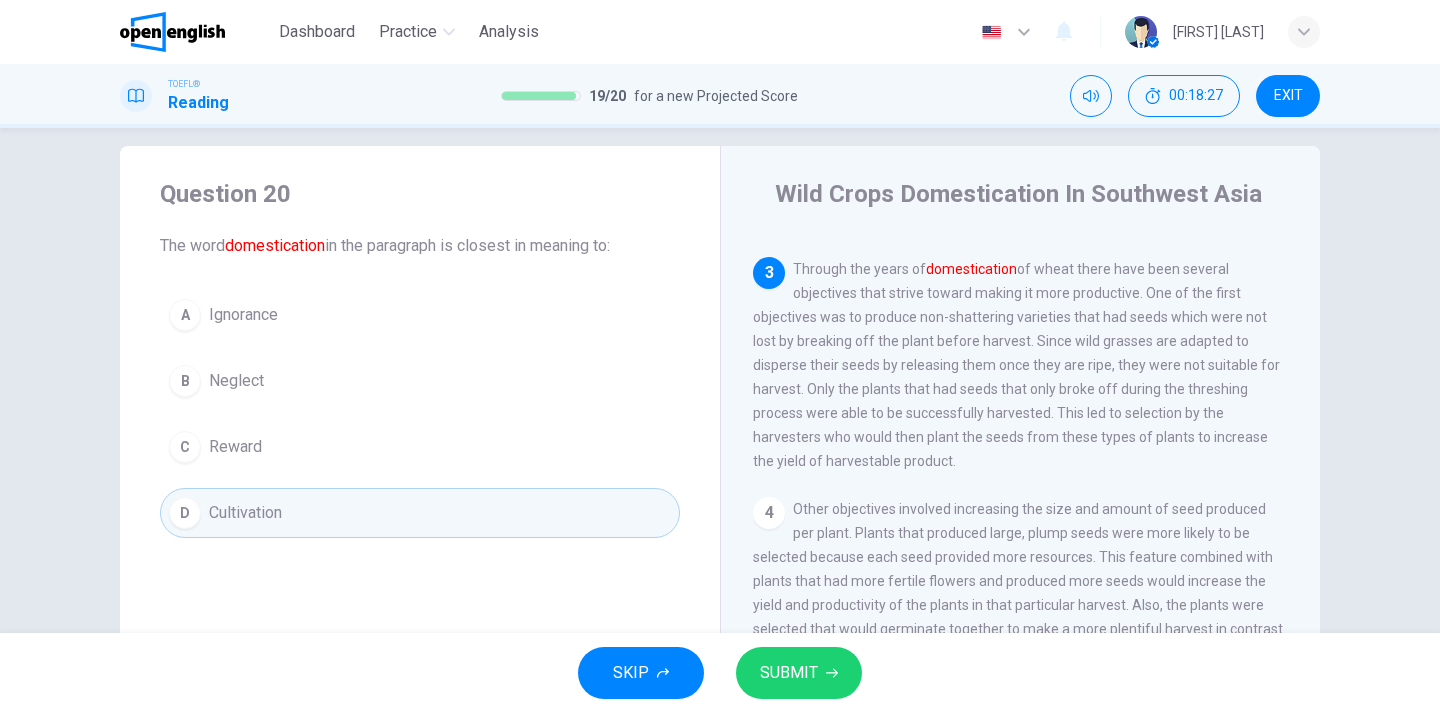 click on "SUBMIT" at bounding box center (789, 673) 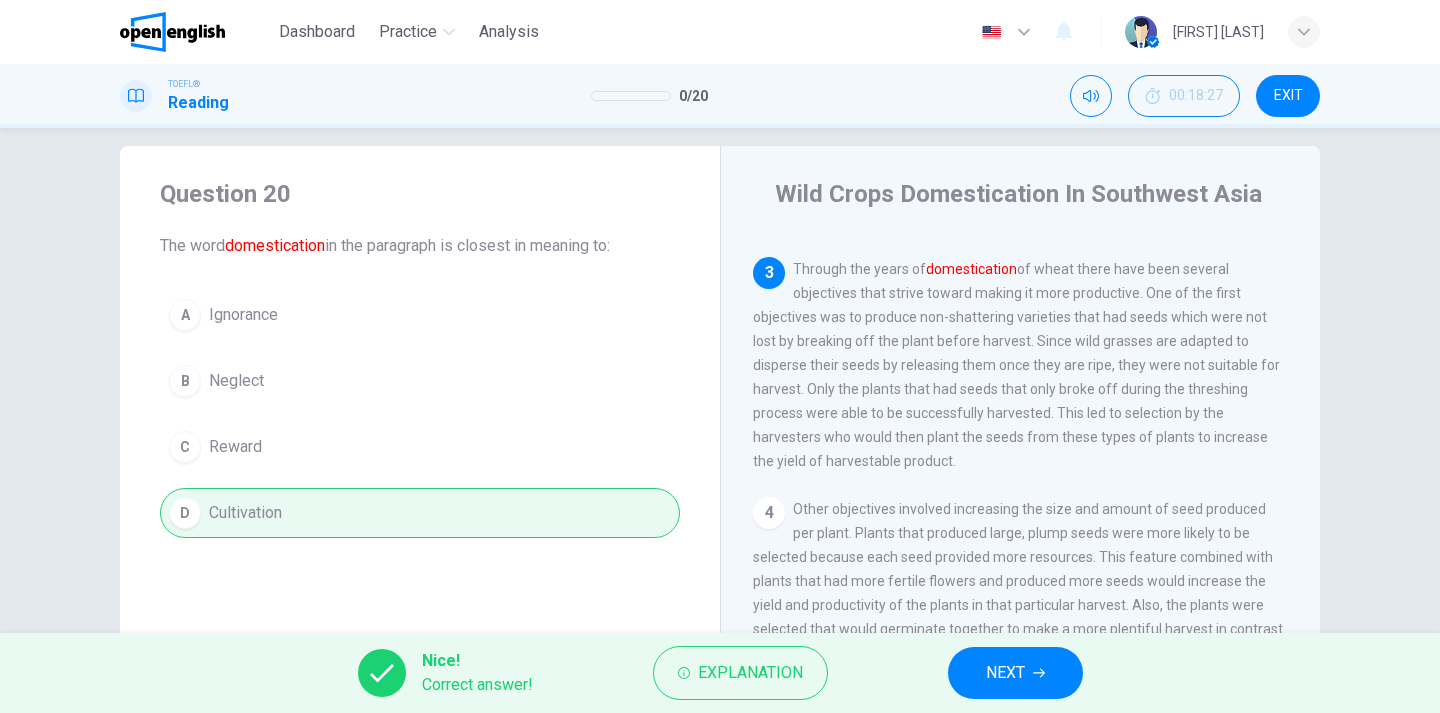 scroll, scrollTop: 0, scrollLeft: 0, axis: both 